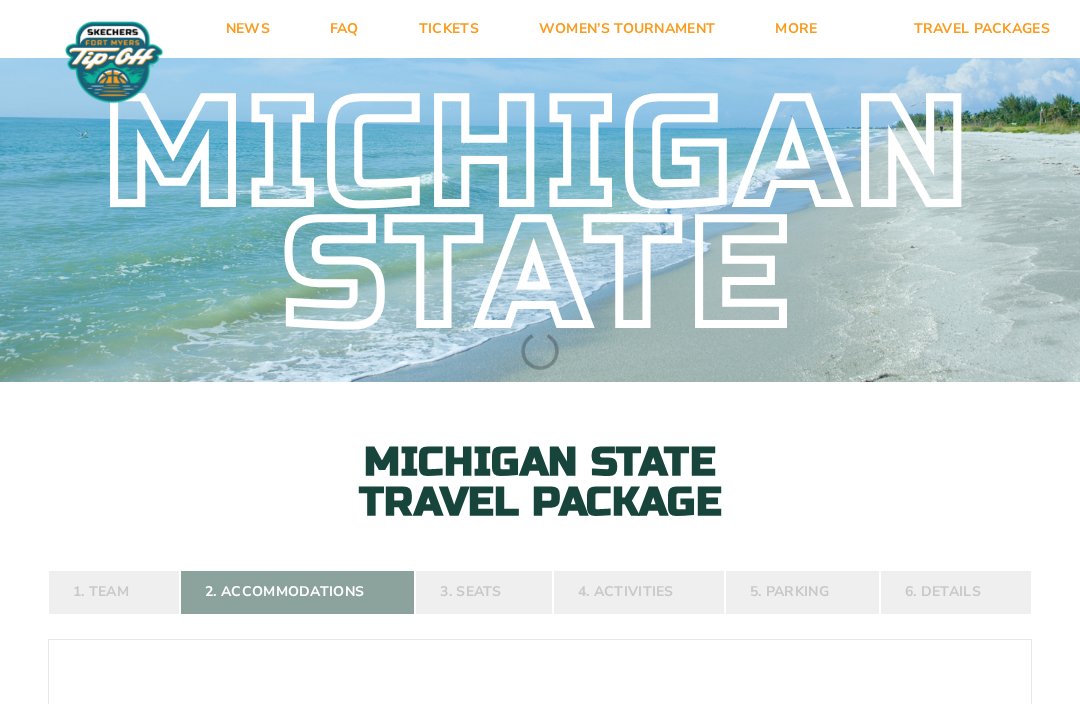 scroll, scrollTop: 0, scrollLeft: 0, axis: both 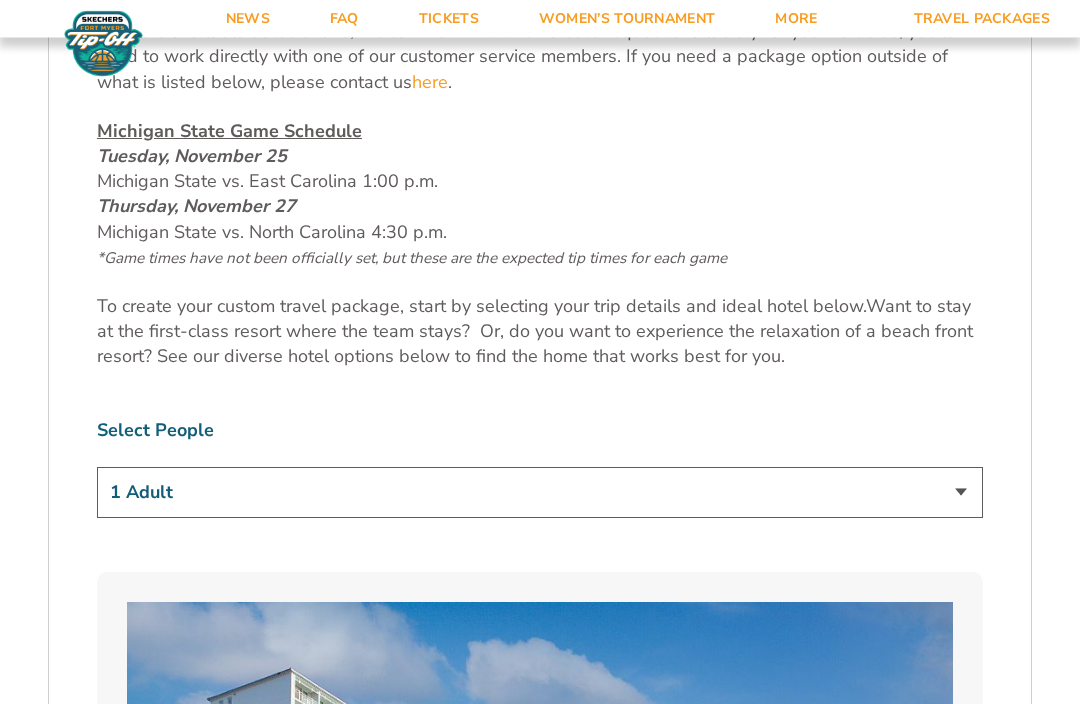 click on "1 Adult
2 Adults
3 Adults
4 Adults
2 Adults + 1 Child
2 Adults + 2 Children
2 Adults + 3 Children" at bounding box center (540, 493) 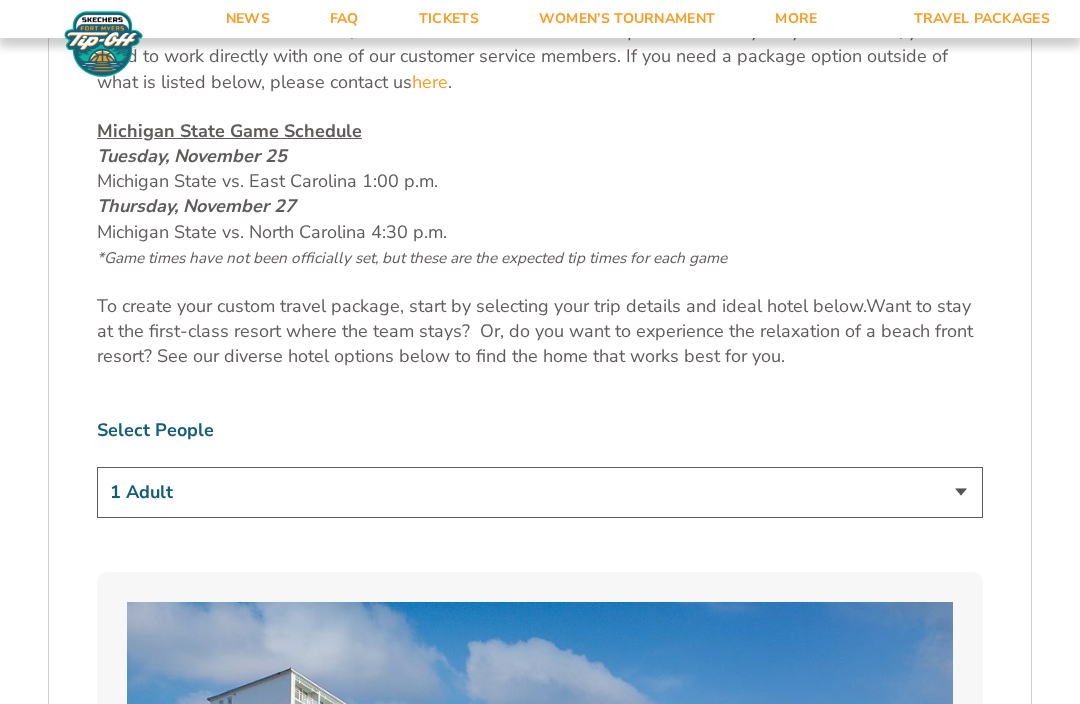 select on "2 Adults" 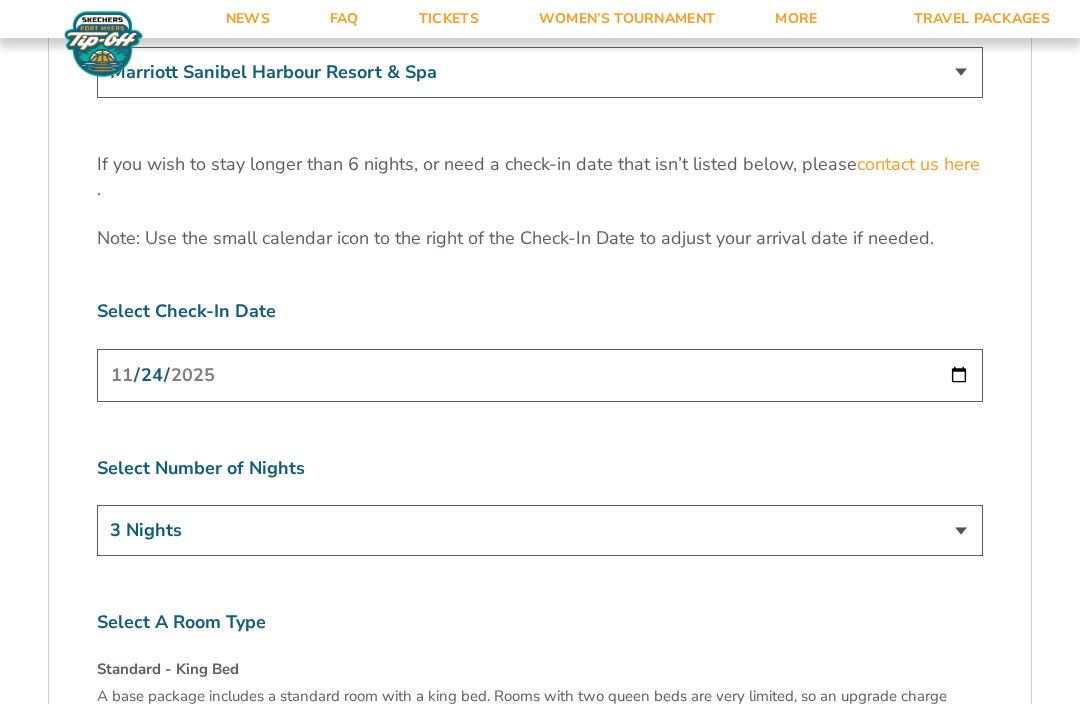 scroll, scrollTop: 6191, scrollLeft: 0, axis: vertical 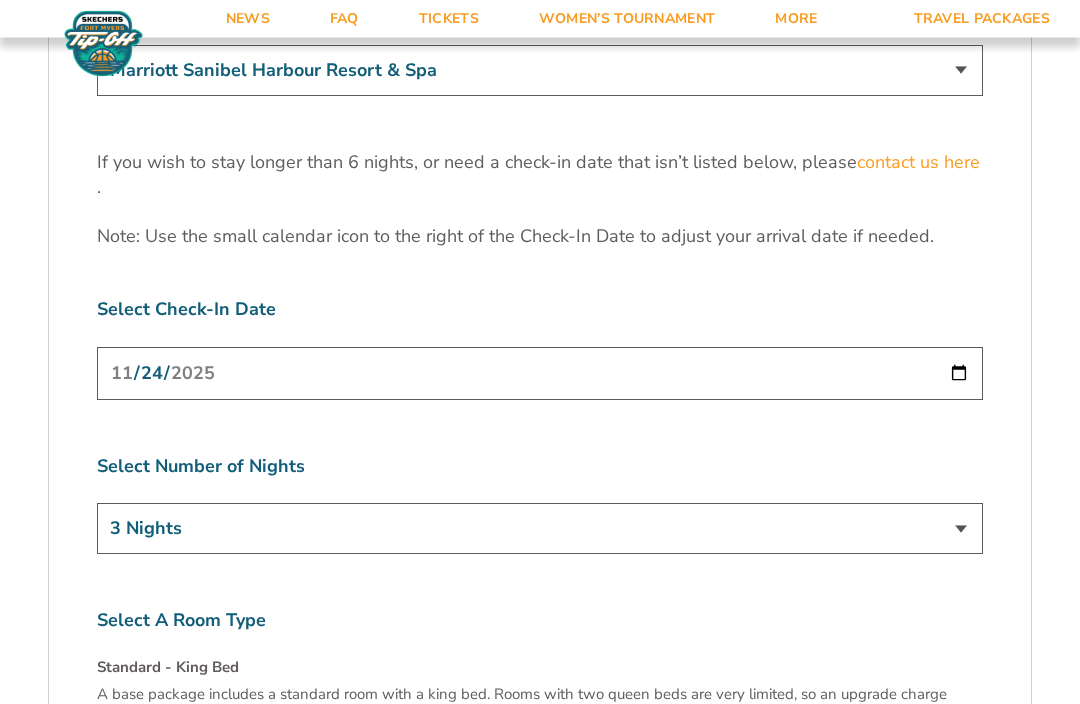 click on "3 Nights
4 Nights
5 Nights
6 Nights" at bounding box center [540, 529] 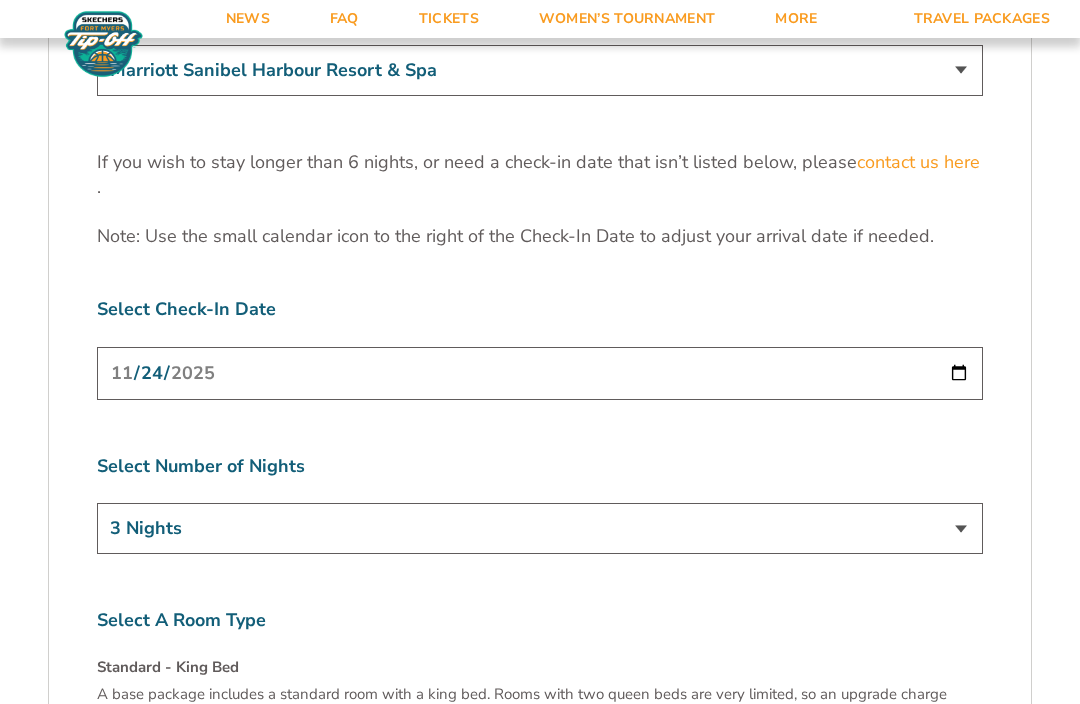 select on "4 Nights" 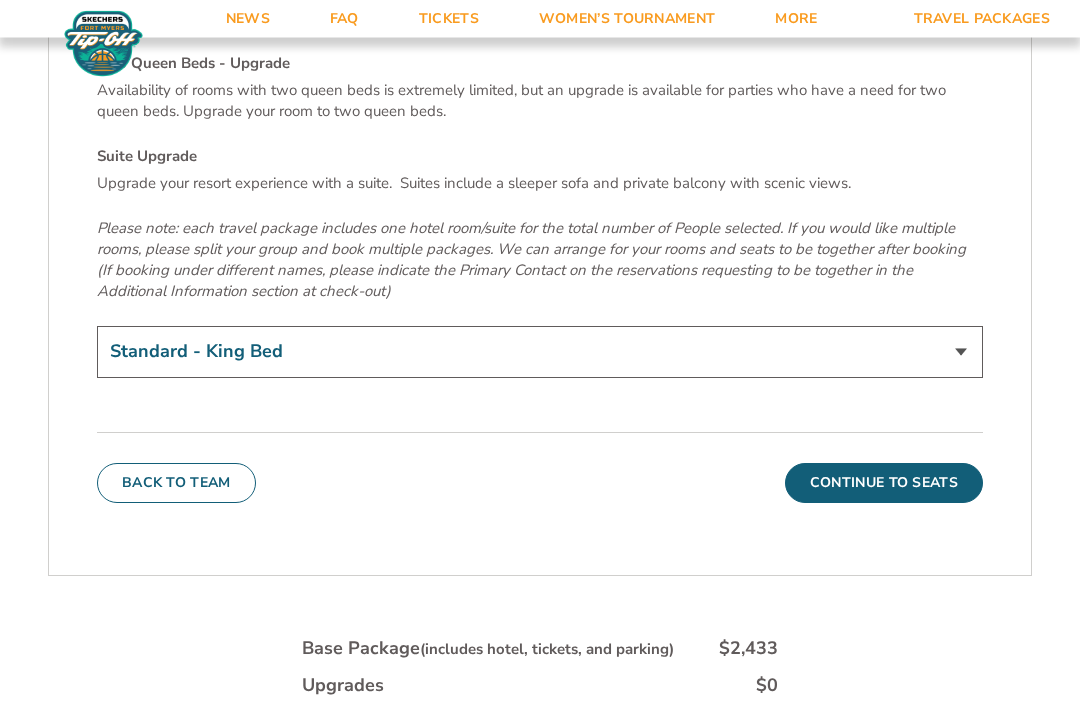 scroll, scrollTop: 6889, scrollLeft: 0, axis: vertical 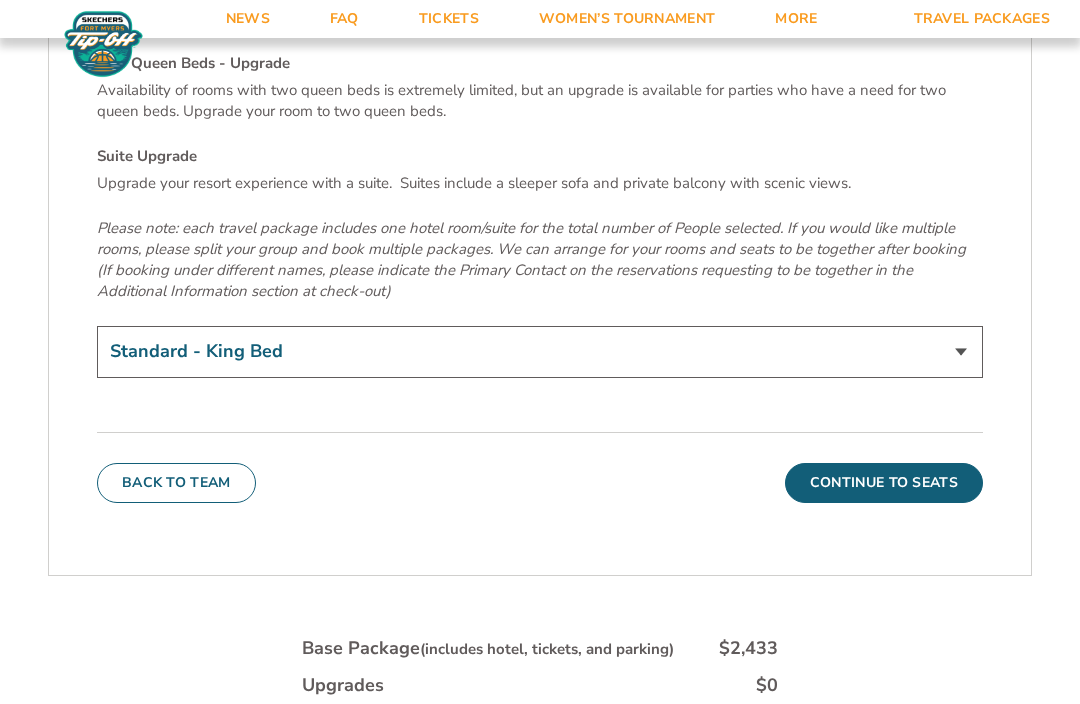 click on "Continue To Seats" at bounding box center (884, 483) 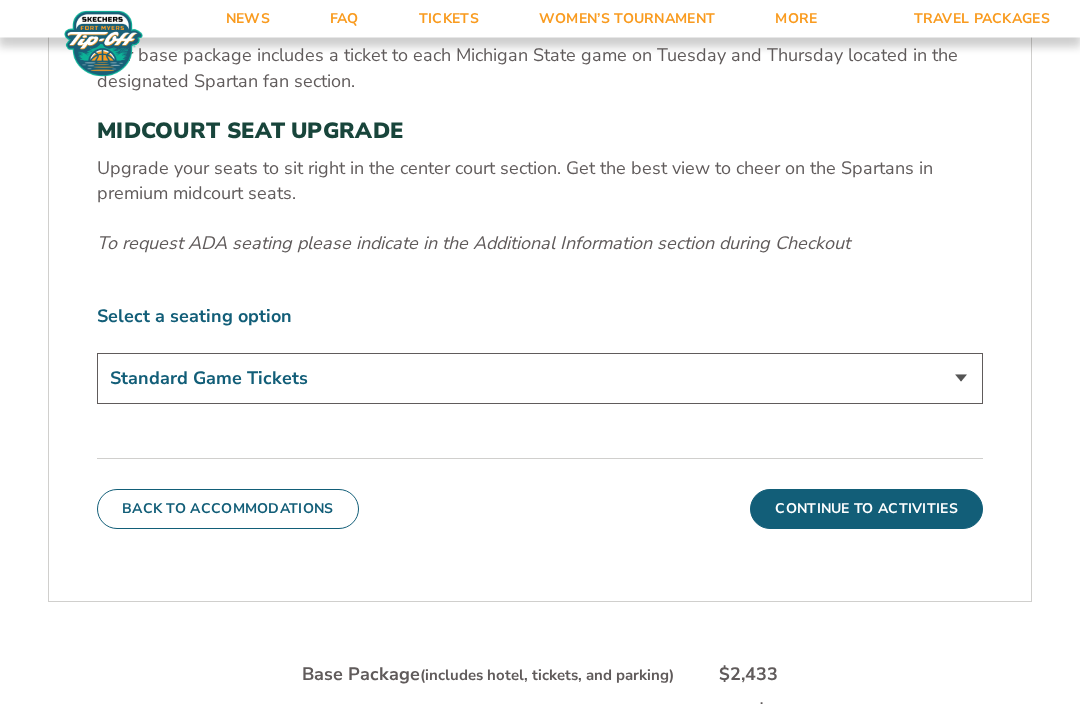 scroll, scrollTop: 767, scrollLeft: 0, axis: vertical 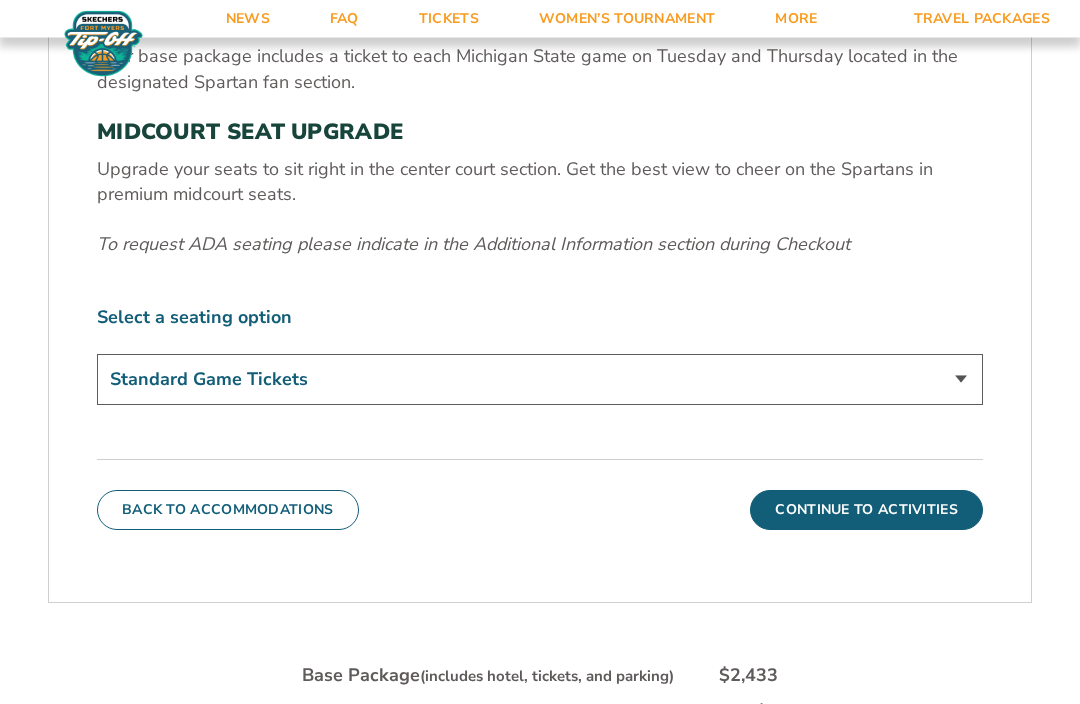 click on "Standard Game Tickets
Midcourt Seat Upgrade (+$140 per person)" at bounding box center (540, 380) 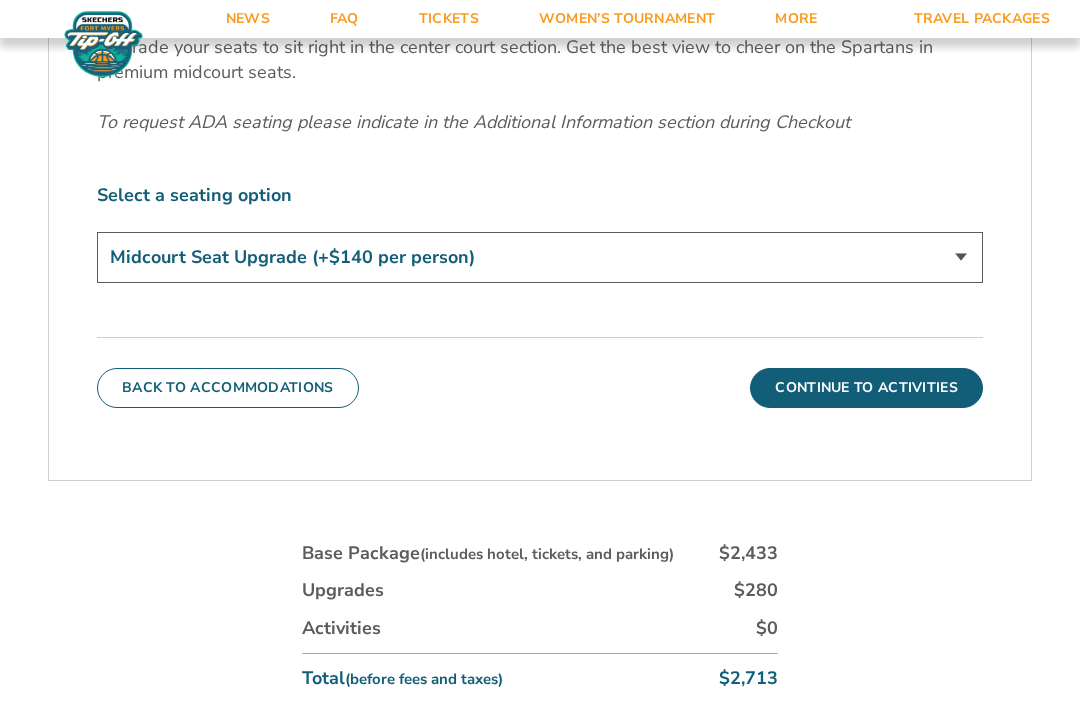 scroll, scrollTop: 889, scrollLeft: 0, axis: vertical 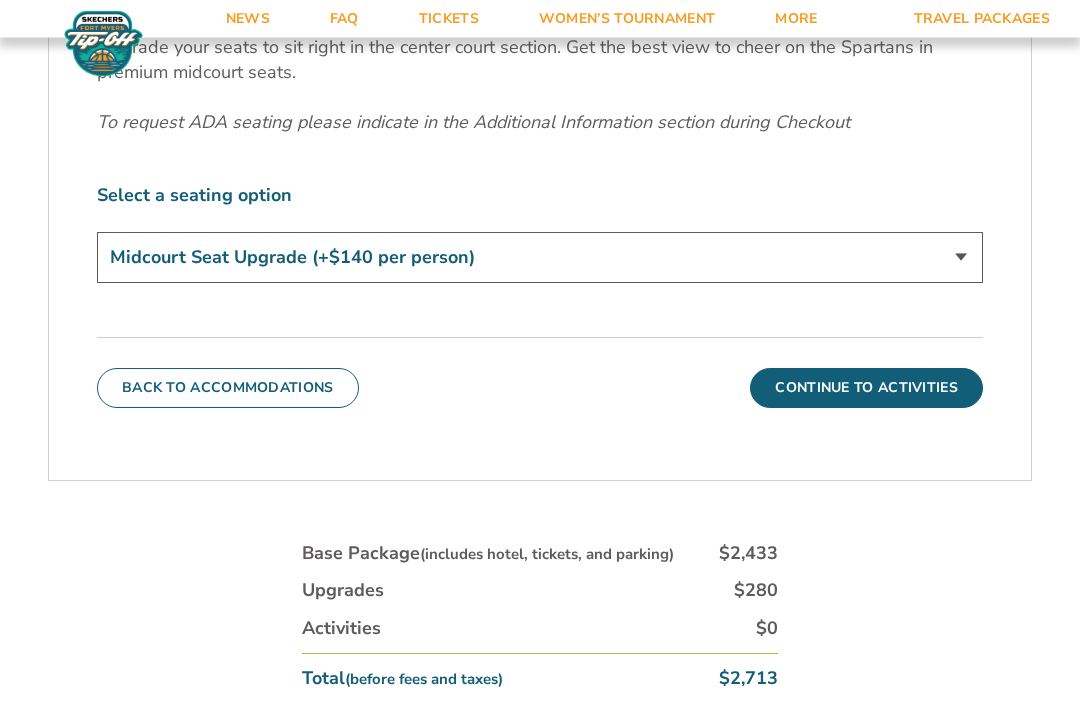 click on "Standard Game Tickets
Midcourt Seat Upgrade (+$140 per person)" at bounding box center [540, 258] 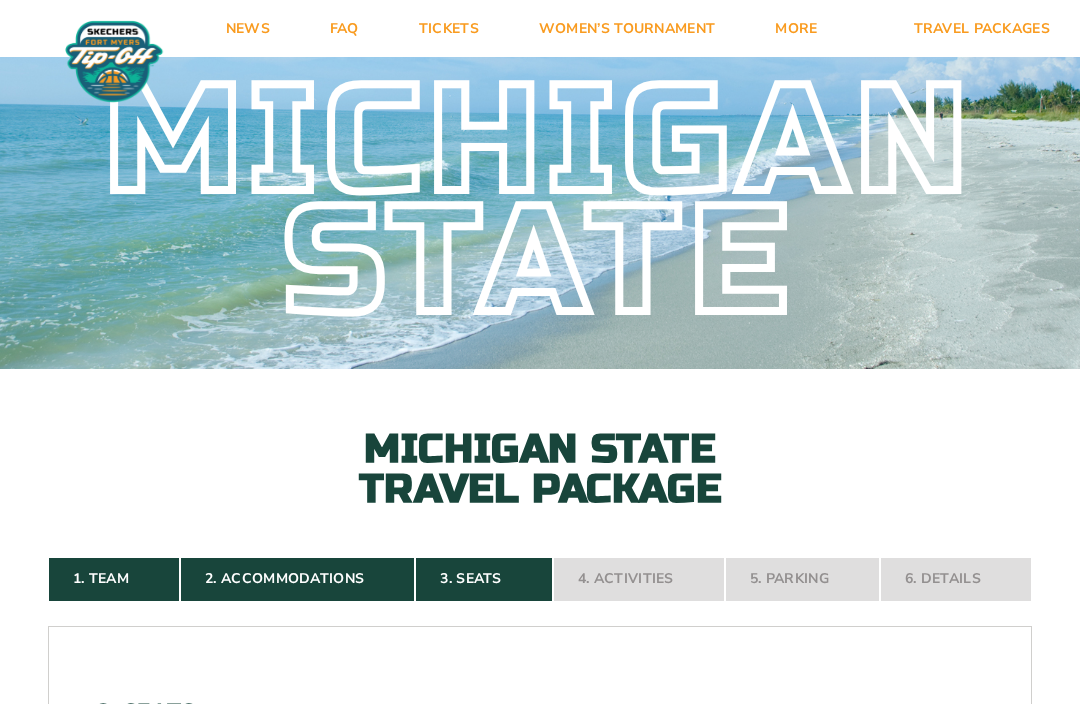 scroll, scrollTop: 0, scrollLeft: 0, axis: both 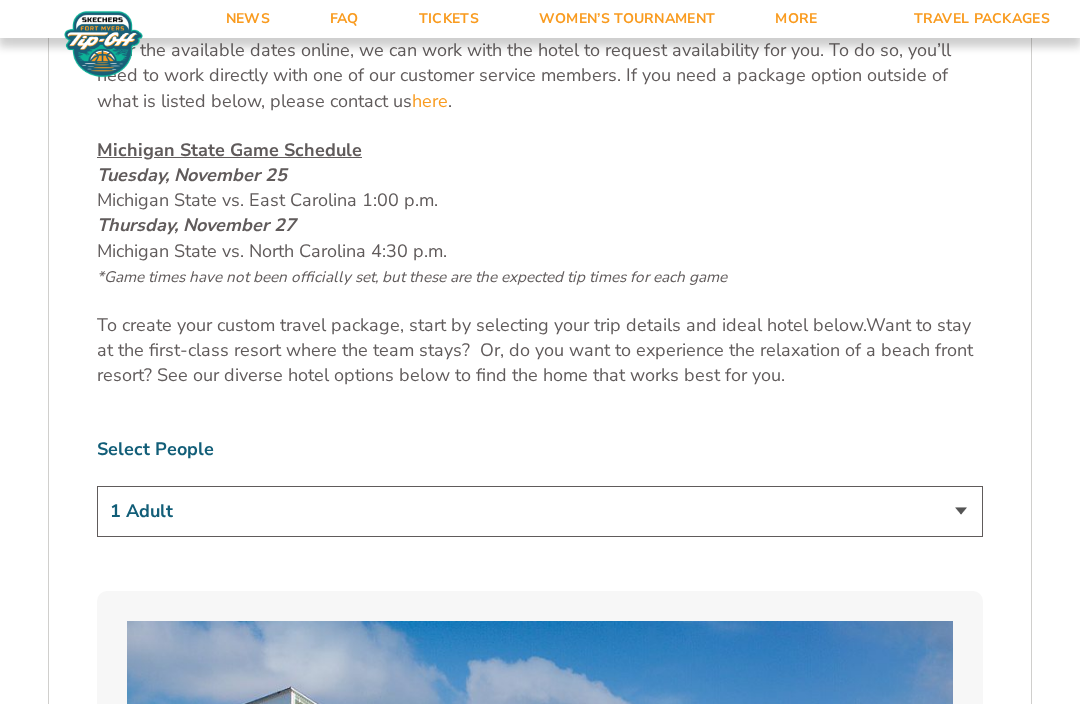 click on "1 Adult
2 Adults
3 Adults
4 Adults
2 Adults + 1 Child
2 Adults + 2 Children
2 Adults + 3 Children" at bounding box center [540, 511] 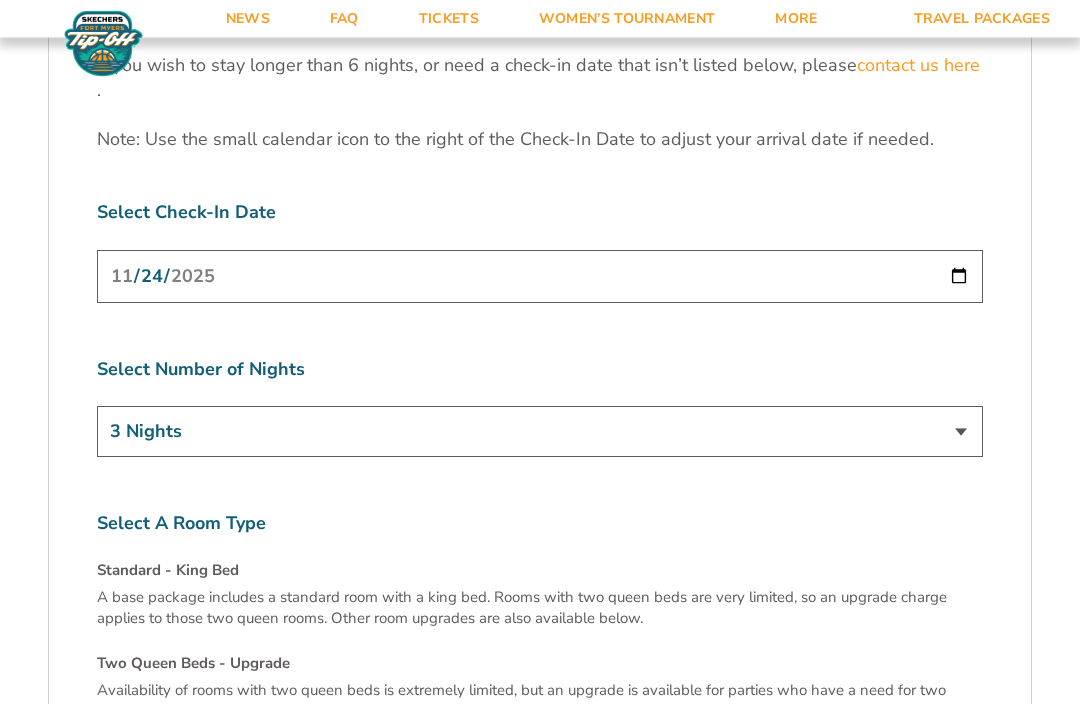 click on "3 Nights
4 Nights
5 Nights
6 Nights" at bounding box center (540, 432) 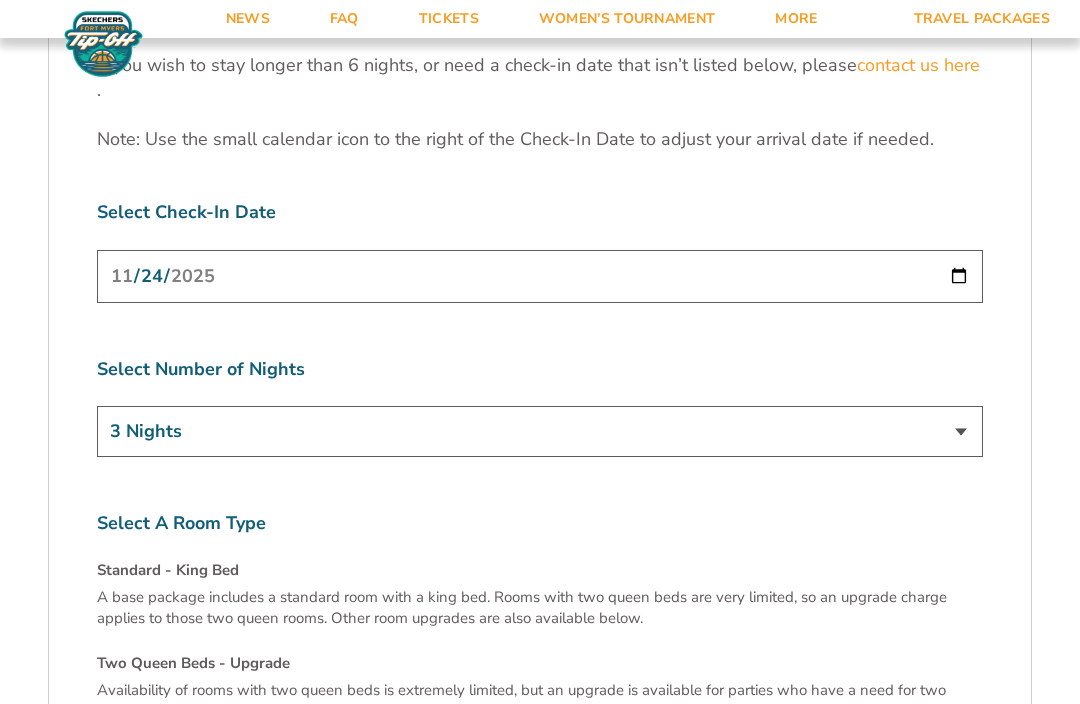 select on "4 Nights" 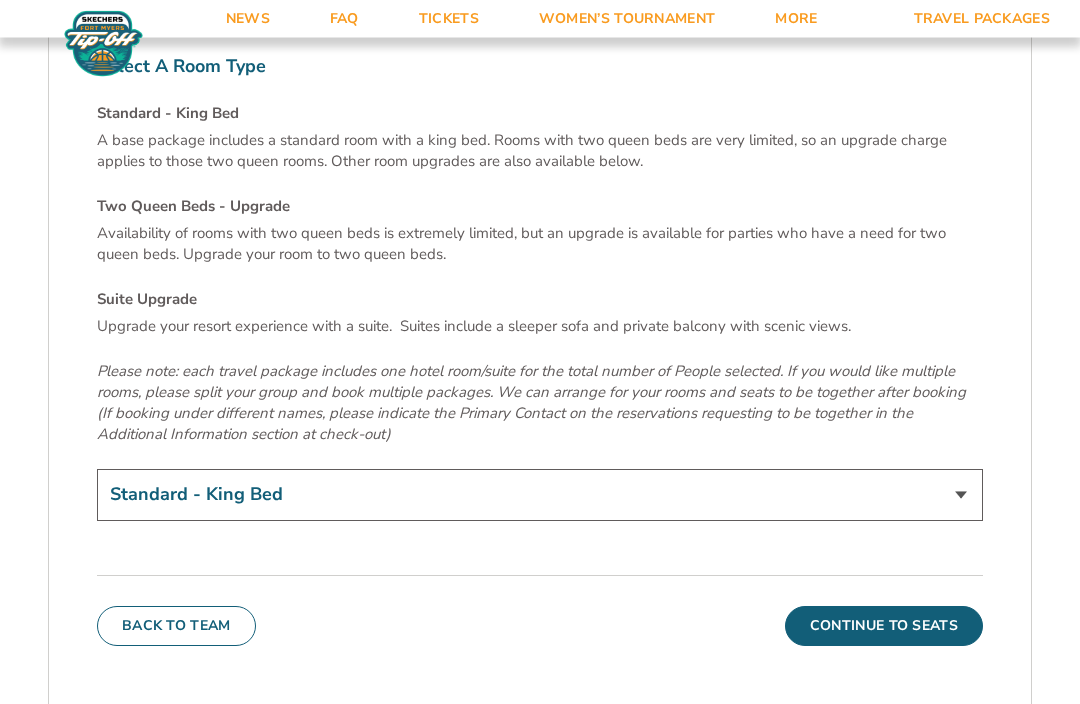 scroll, scrollTop: 6746, scrollLeft: 0, axis: vertical 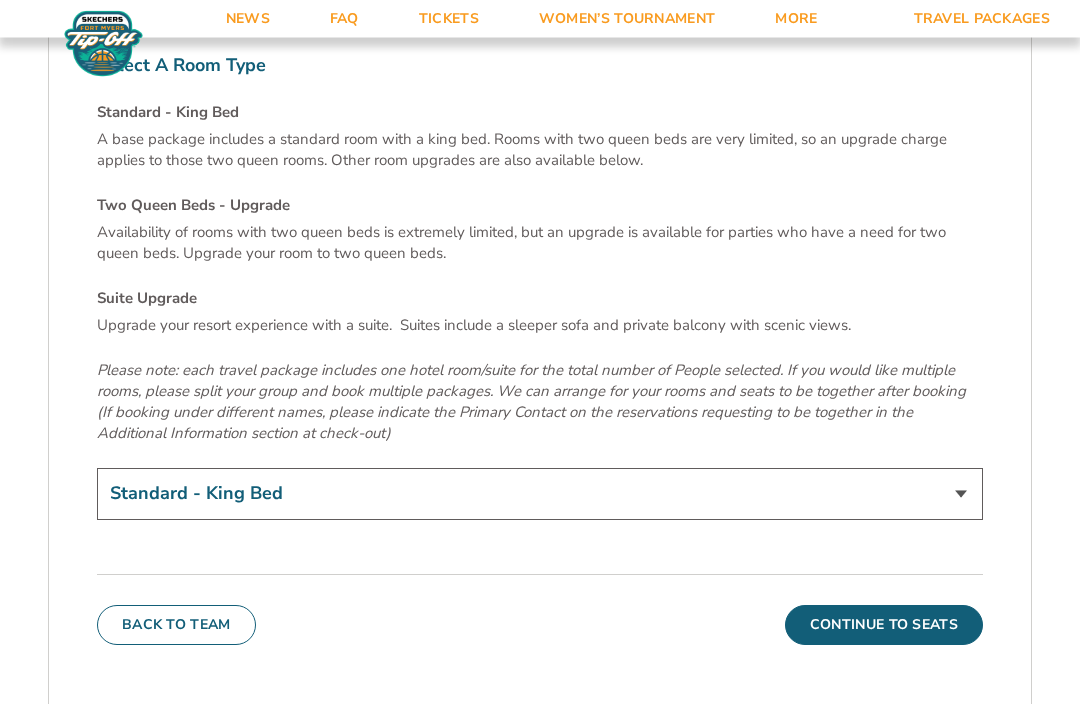 click on "Continue To Seats" at bounding box center (884, 626) 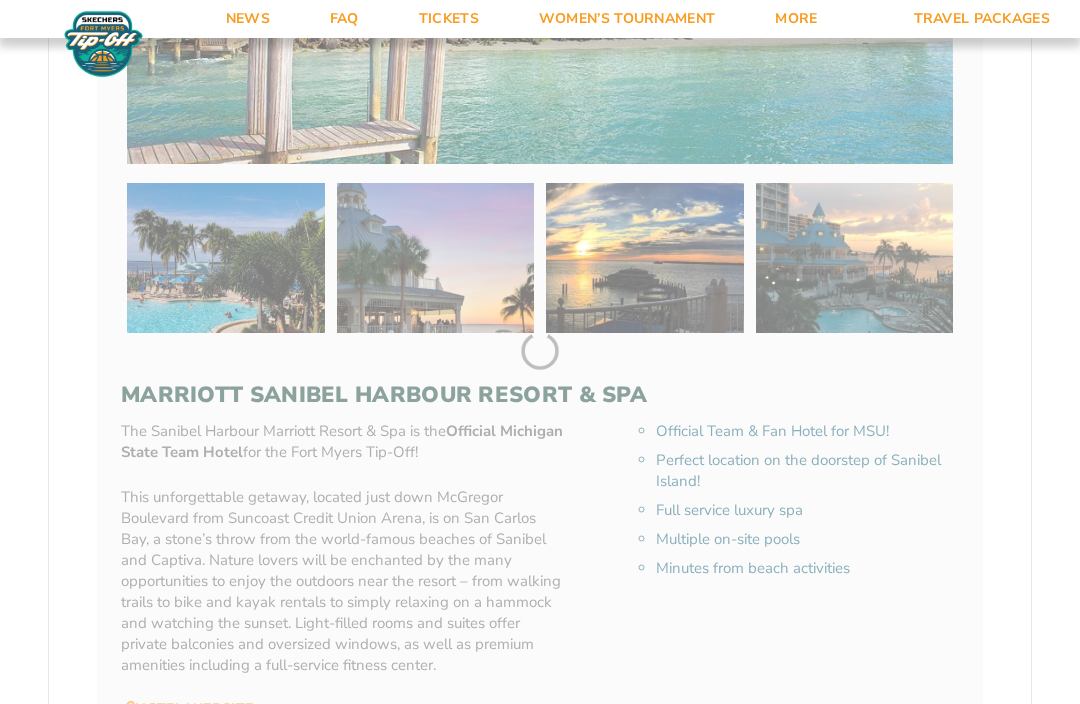 scroll, scrollTop: 363, scrollLeft: 0, axis: vertical 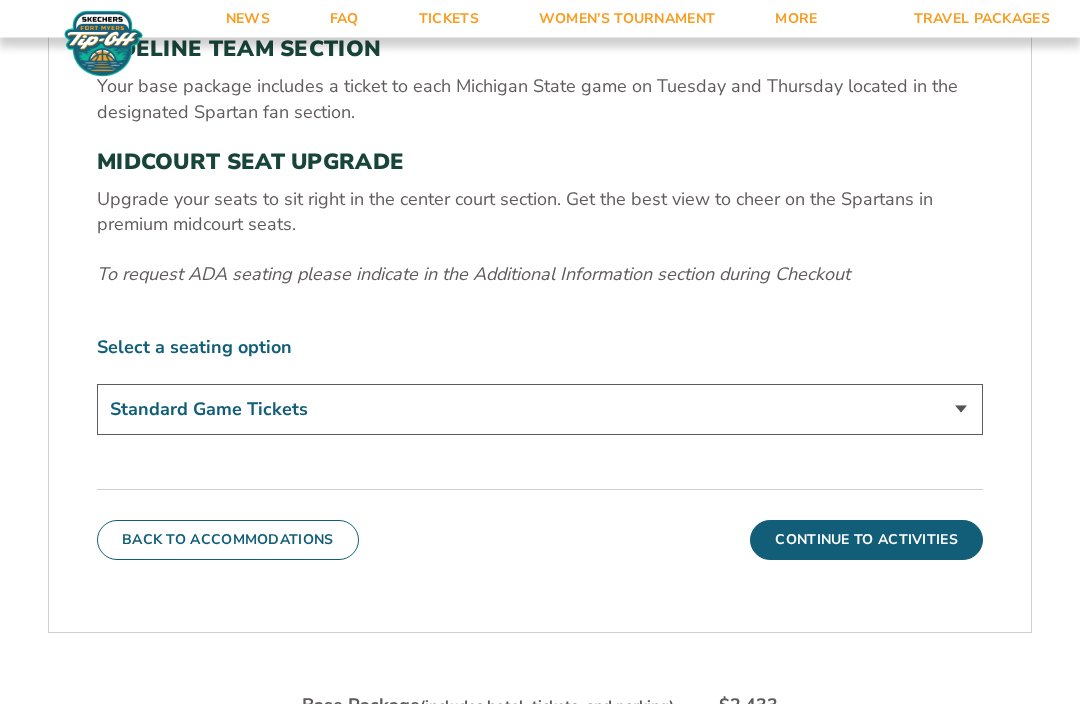 click on "Standard Game Tickets
Midcourt Seat Upgrade (+$140 per person)" at bounding box center [540, 410] 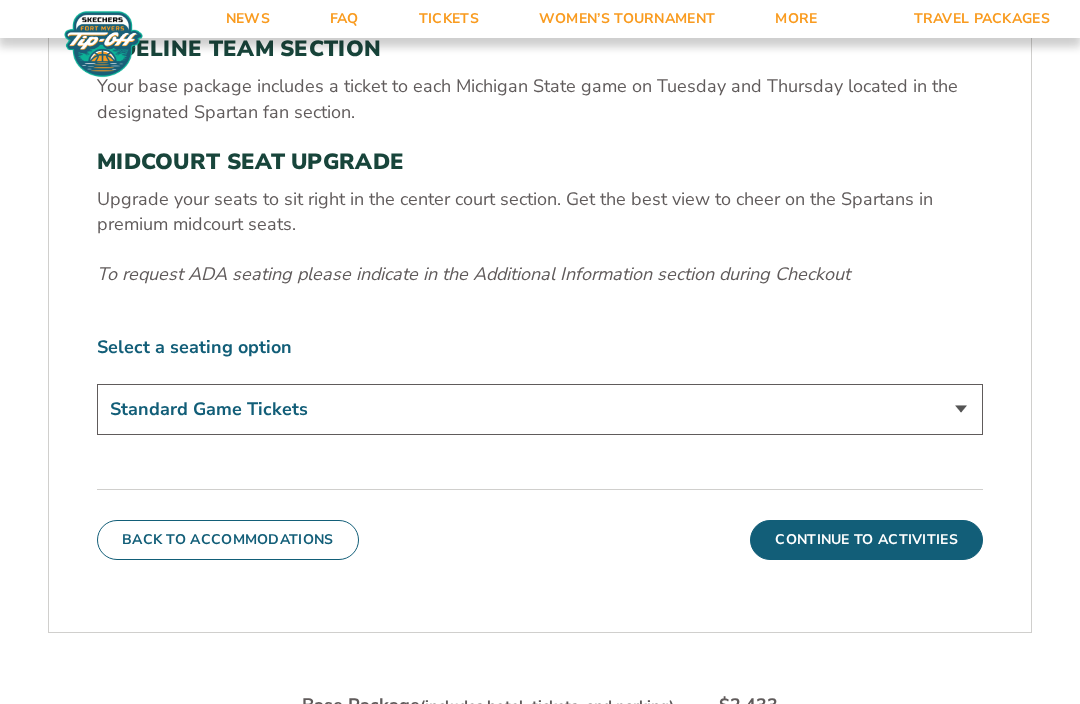 select on "Midcourt Seat Upgrade" 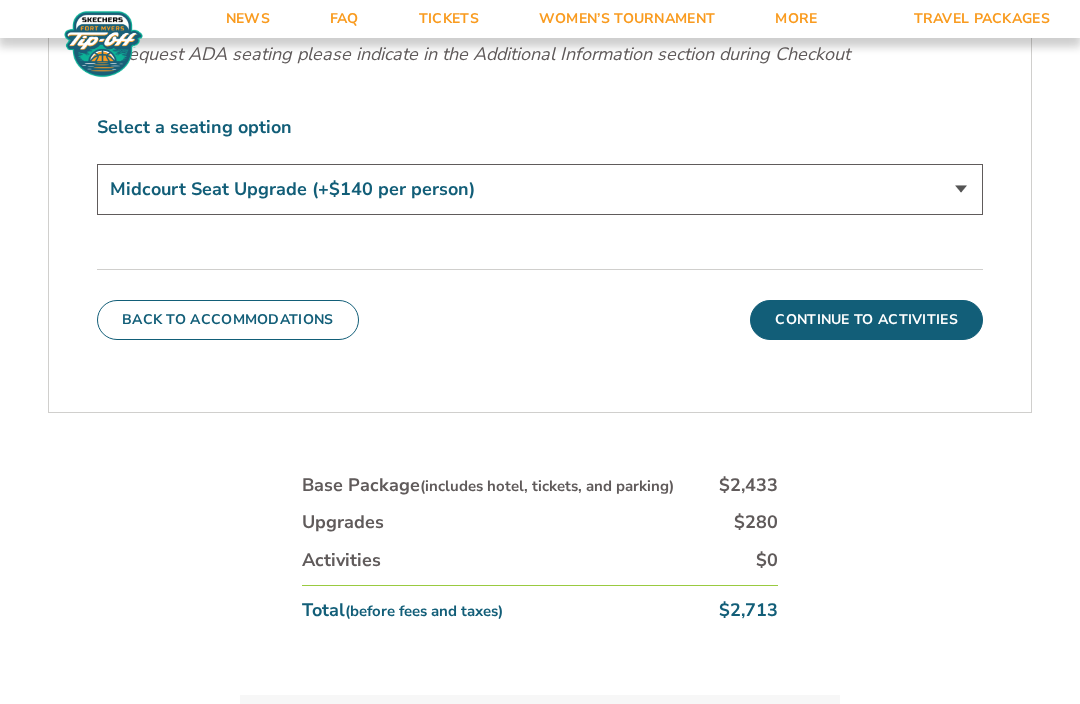 scroll, scrollTop: 957, scrollLeft: 0, axis: vertical 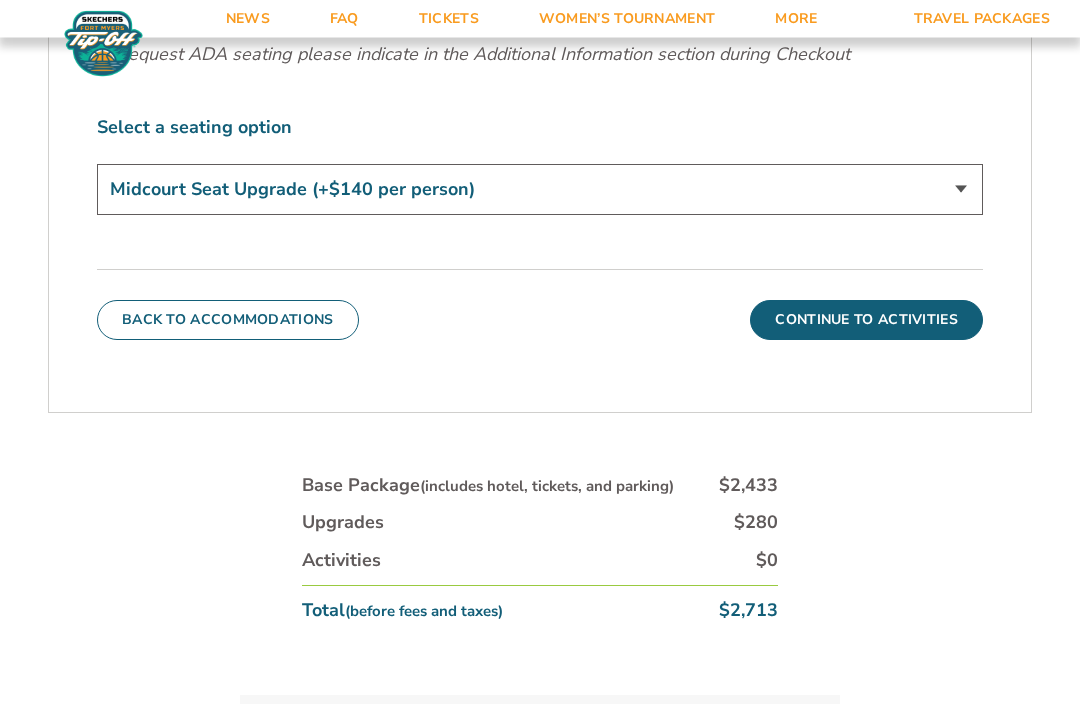 click on "Continue To Activities" at bounding box center [866, 321] 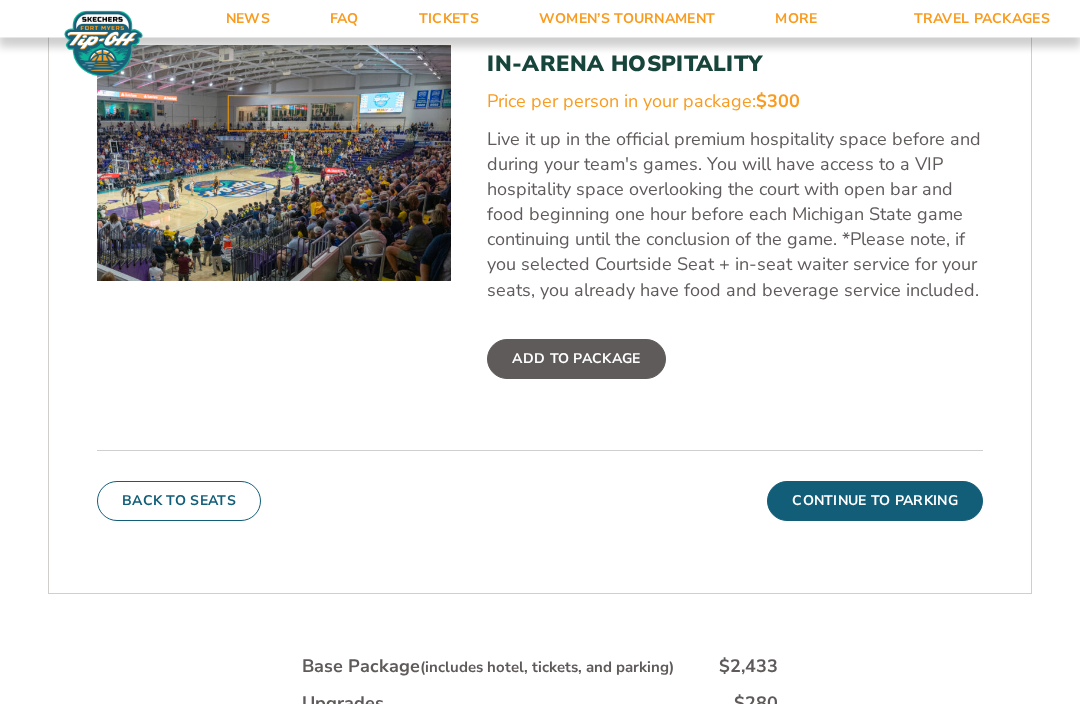 scroll, scrollTop: 742, scrollLeft: 0, axis: vertical 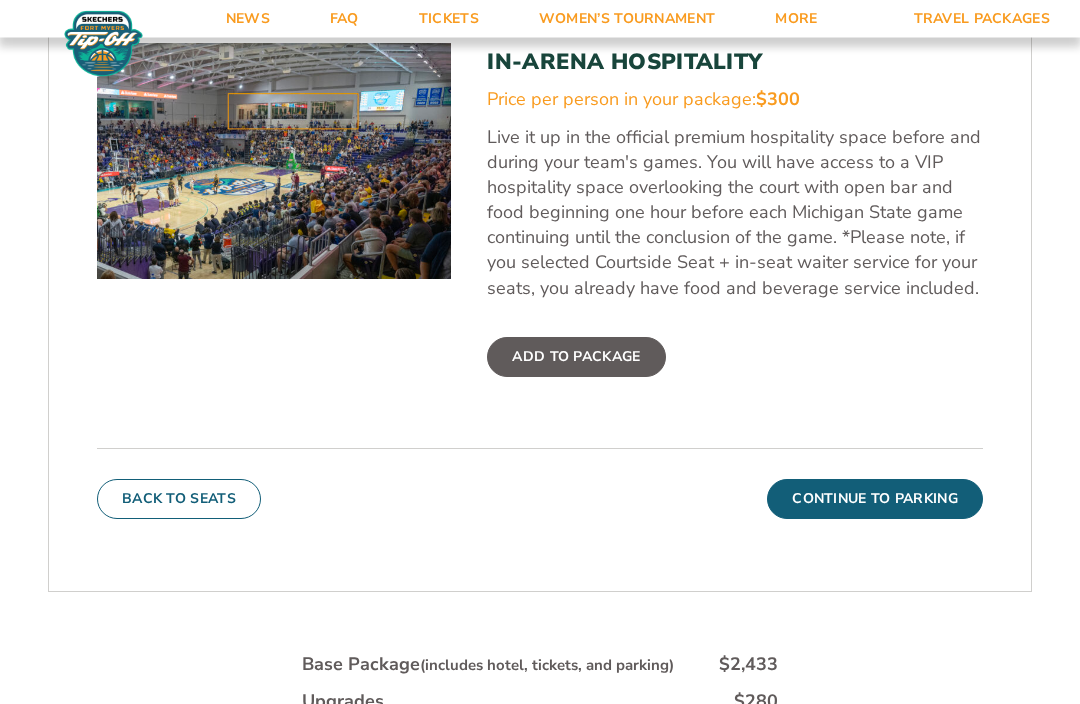 click on "Continue To Parking" at bounding box center (875, 500) 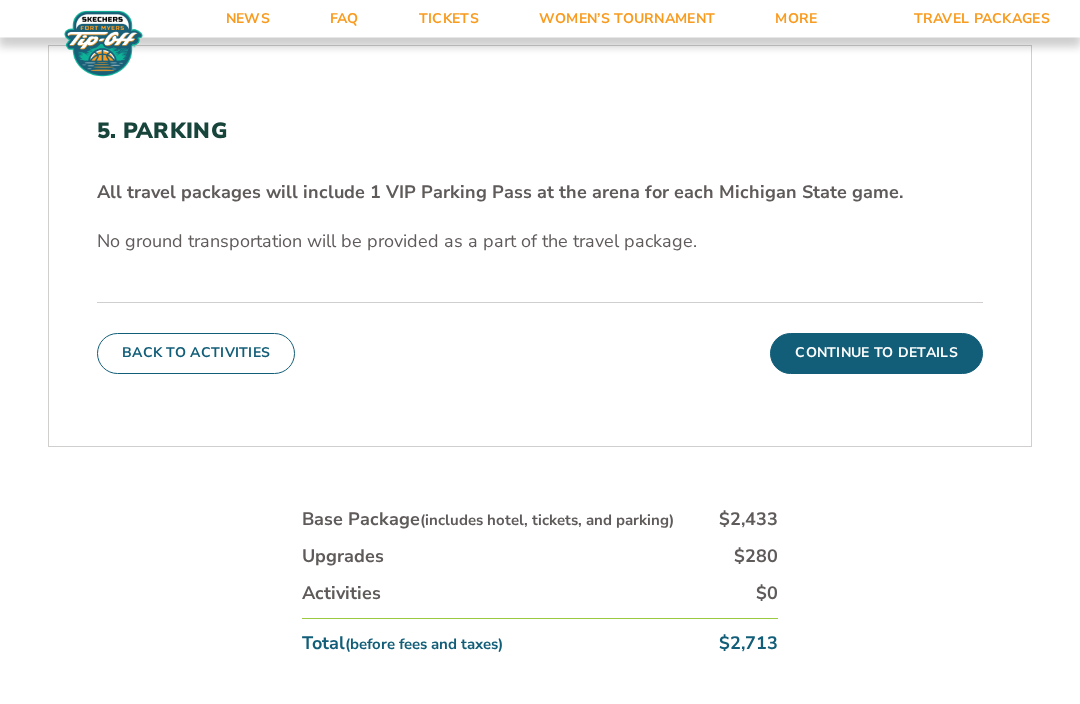 scroll, scrollTop: 592, scrollLeft: 0, axis: vertical 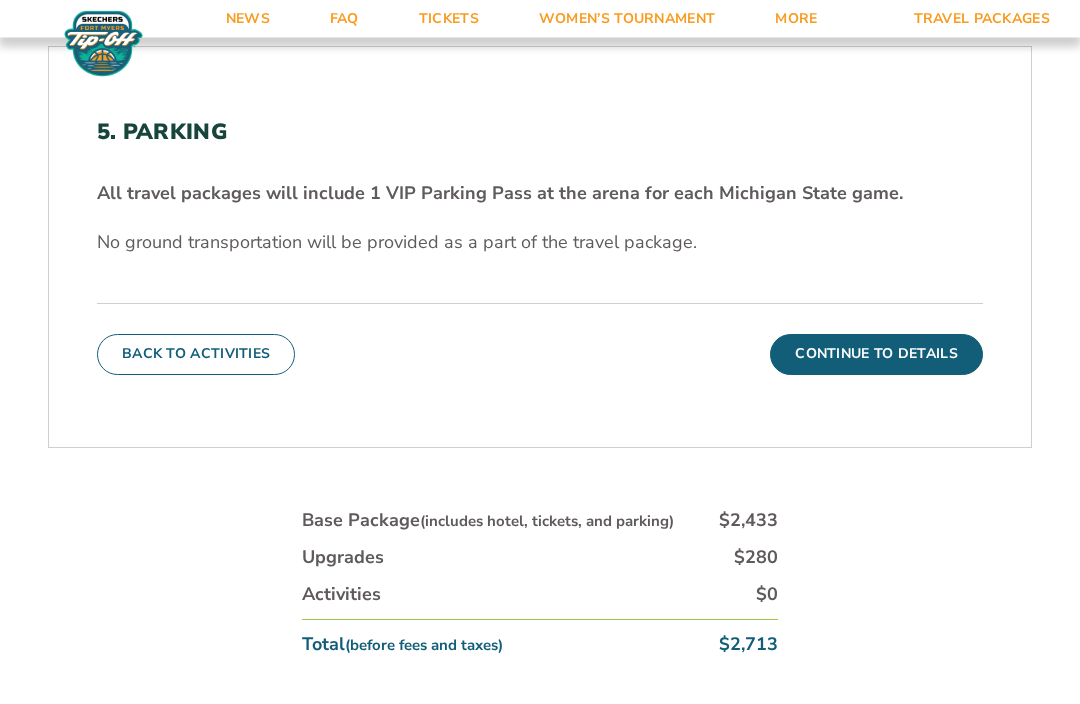 click on "Continue To Details" at bounding box center [876, 355] 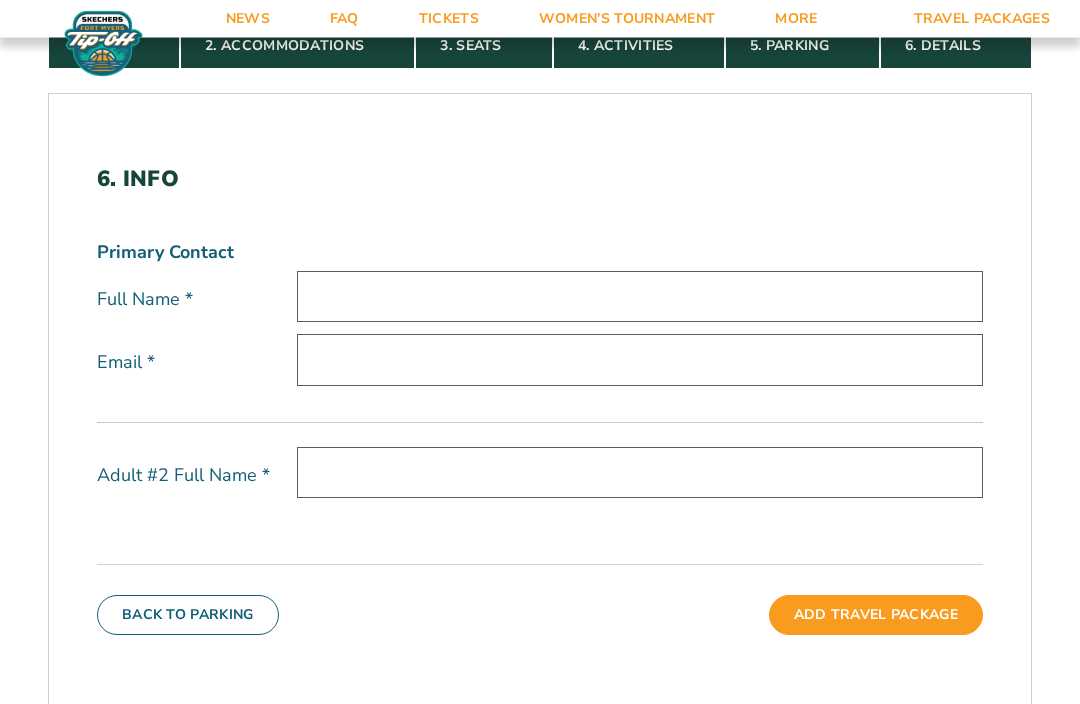 scroll, scrollTop: 525, scrollLeft: 0, axis: vertical 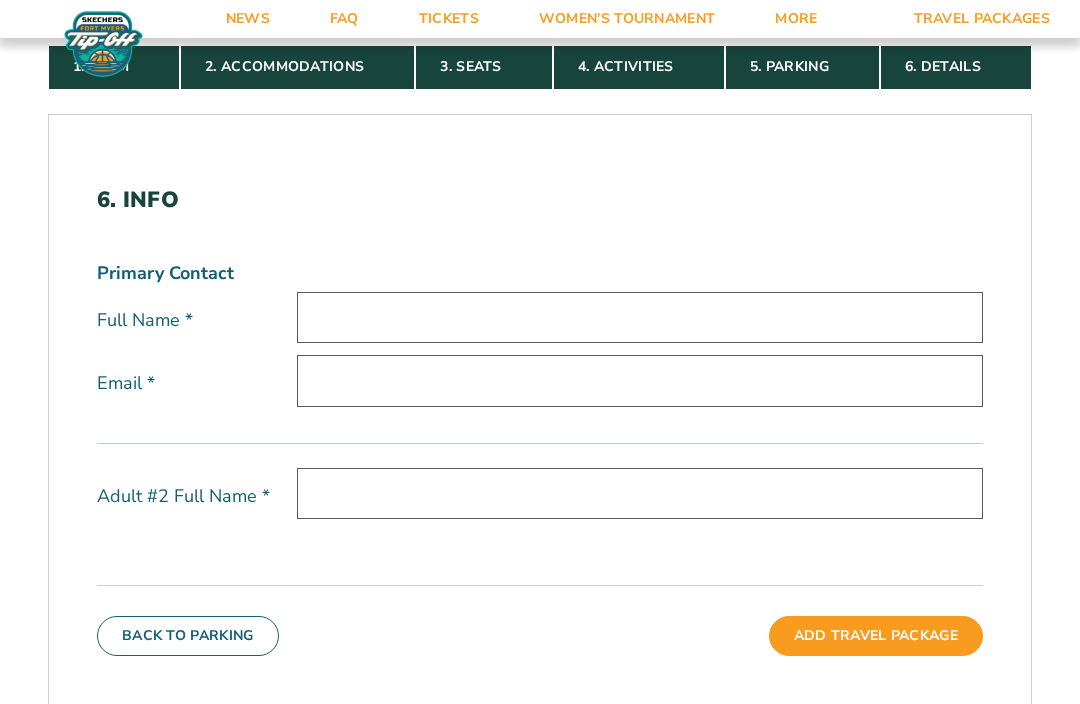 click at bounding box center [640, 317] 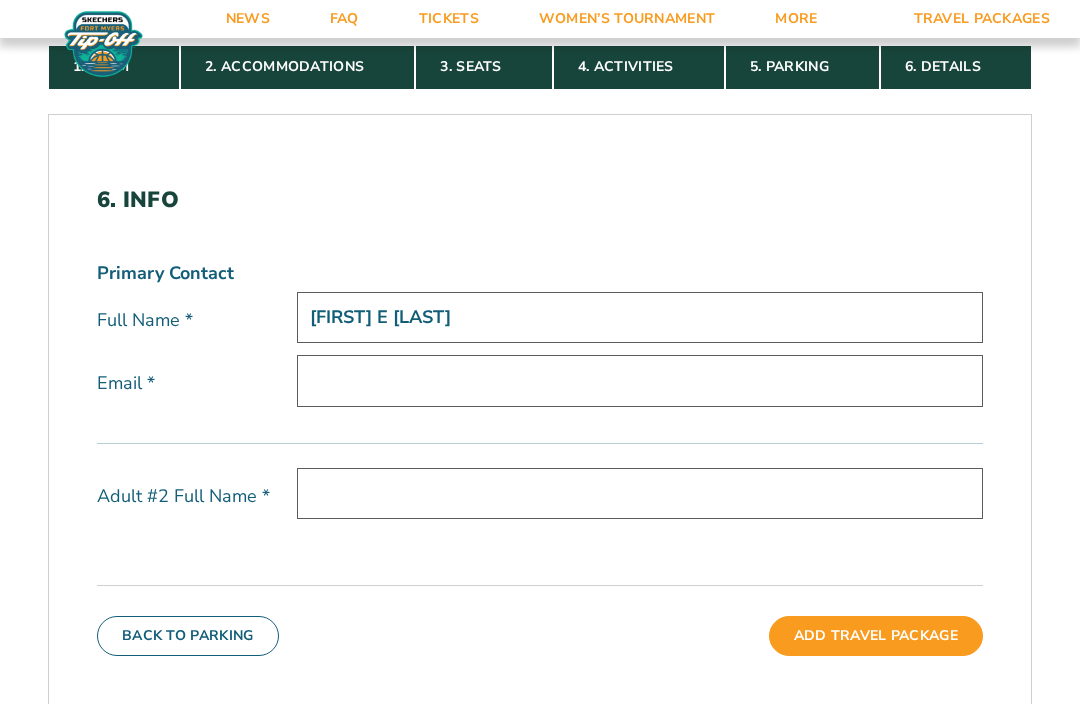 type on "[FIRST] [LAST]" 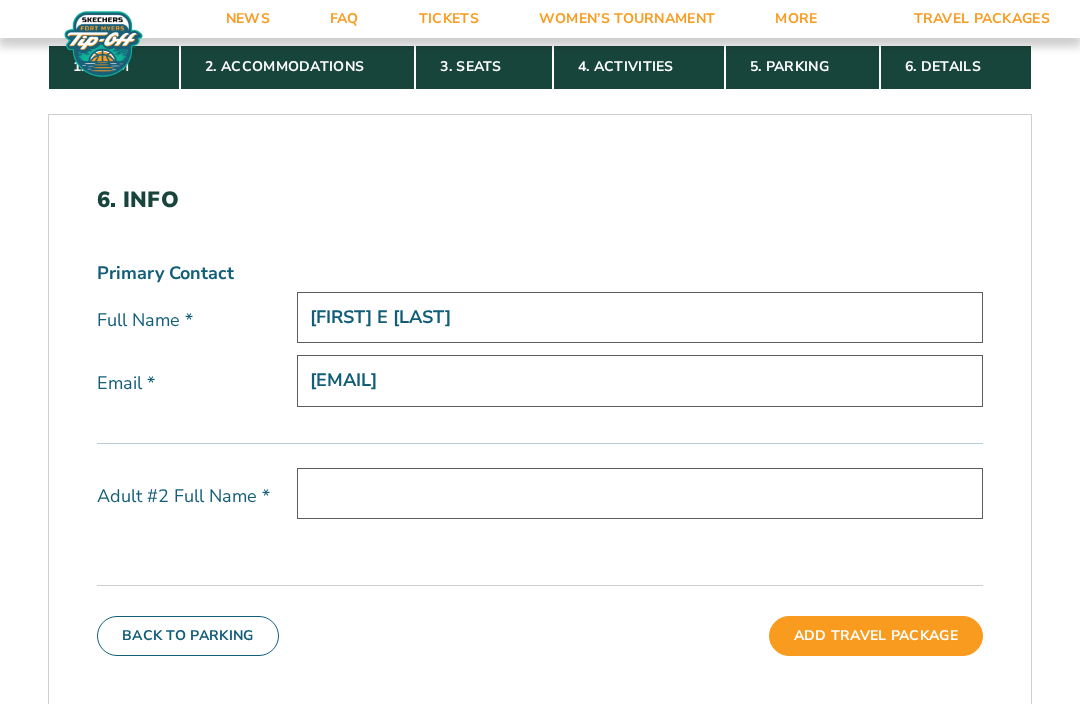 type on "[EMAIL]" 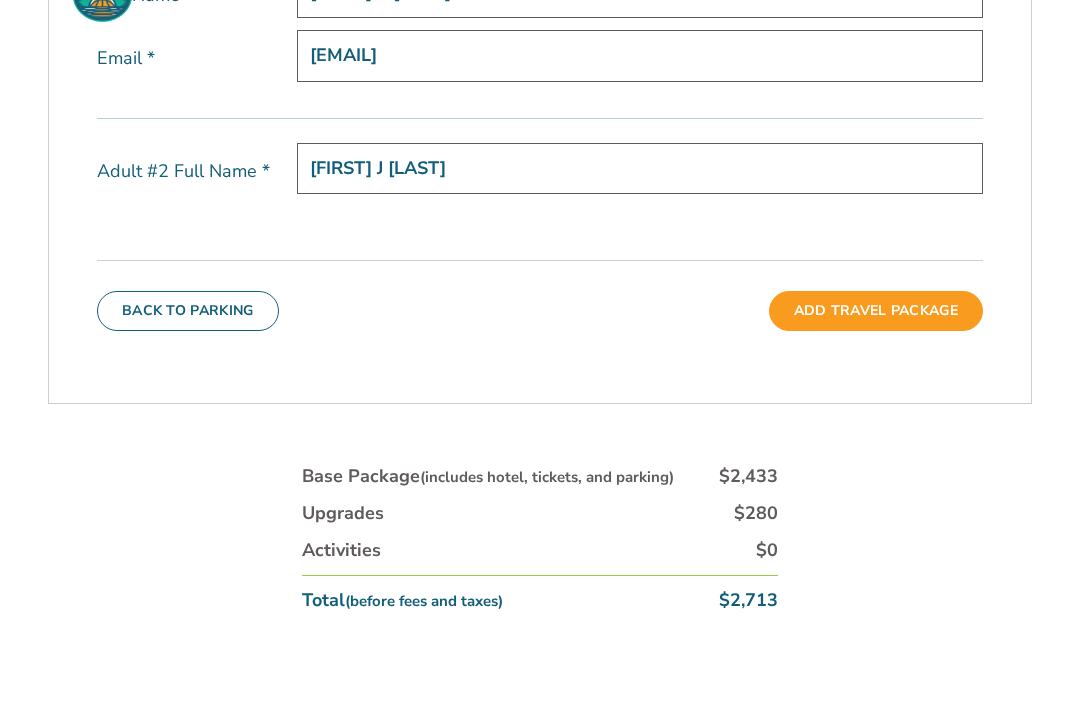 scroll, scrollTop: 802, scrollLeft: 0, axis: vertical 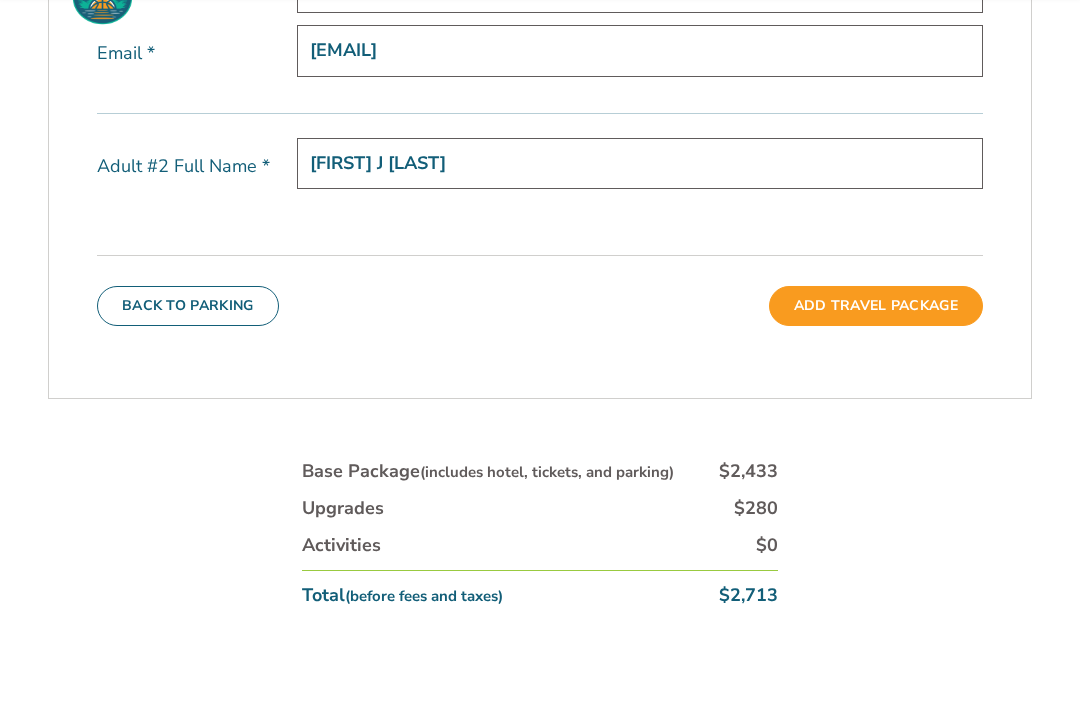 type on "[FIRST] [LAST]" 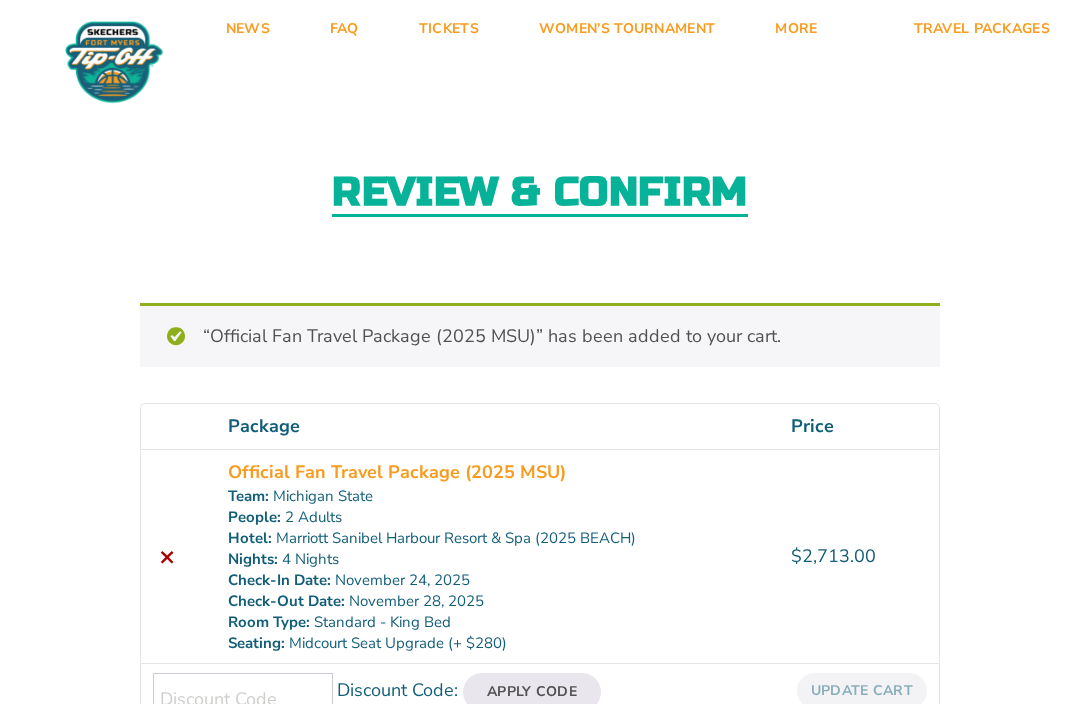 scroll, scrollTop: 0, scrollLeft: 0, axis: both 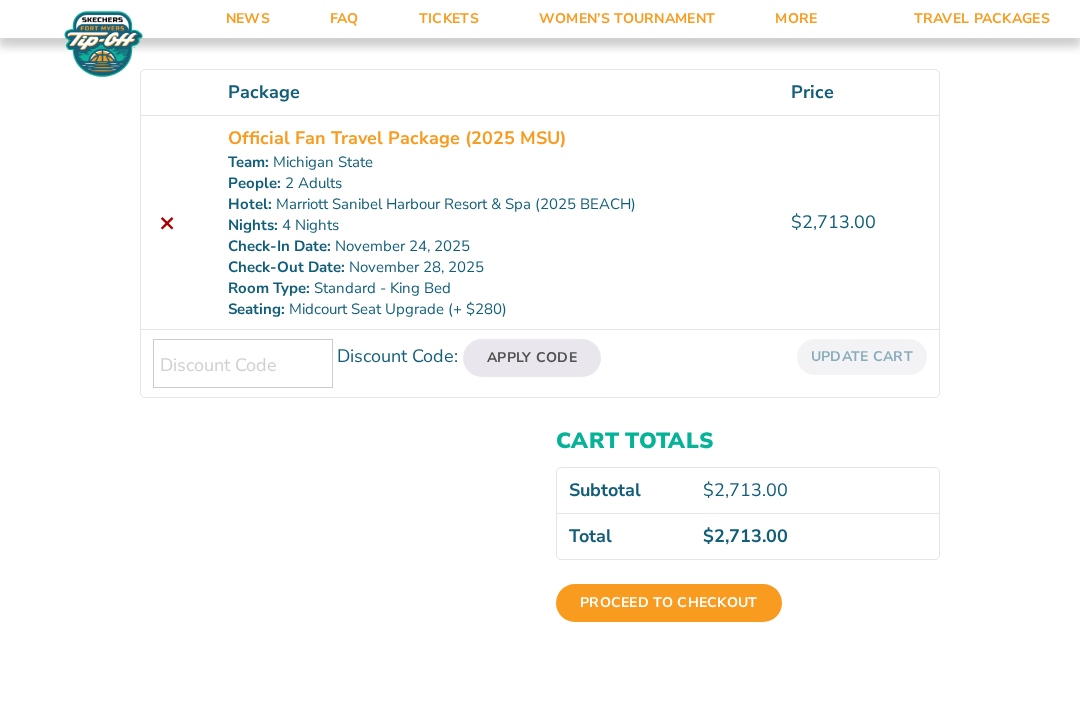 click on "Proceed to checkout" at bounding box center [669, 603] 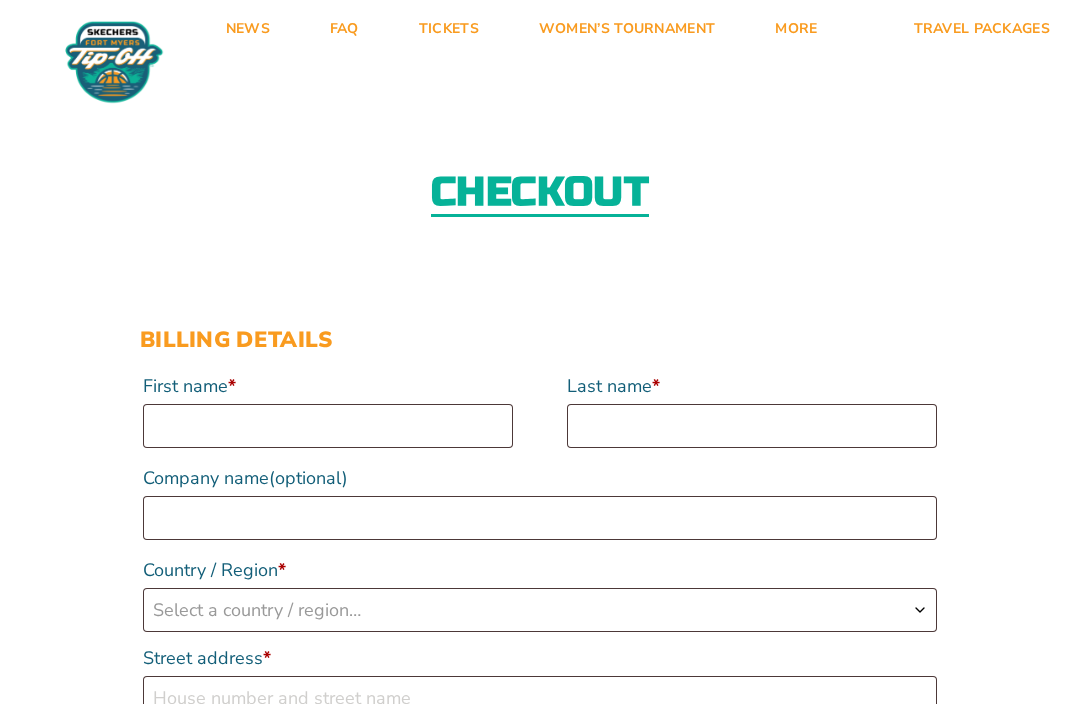 scroll, scrollTop: 0, scrollLeft: 0, axis: both 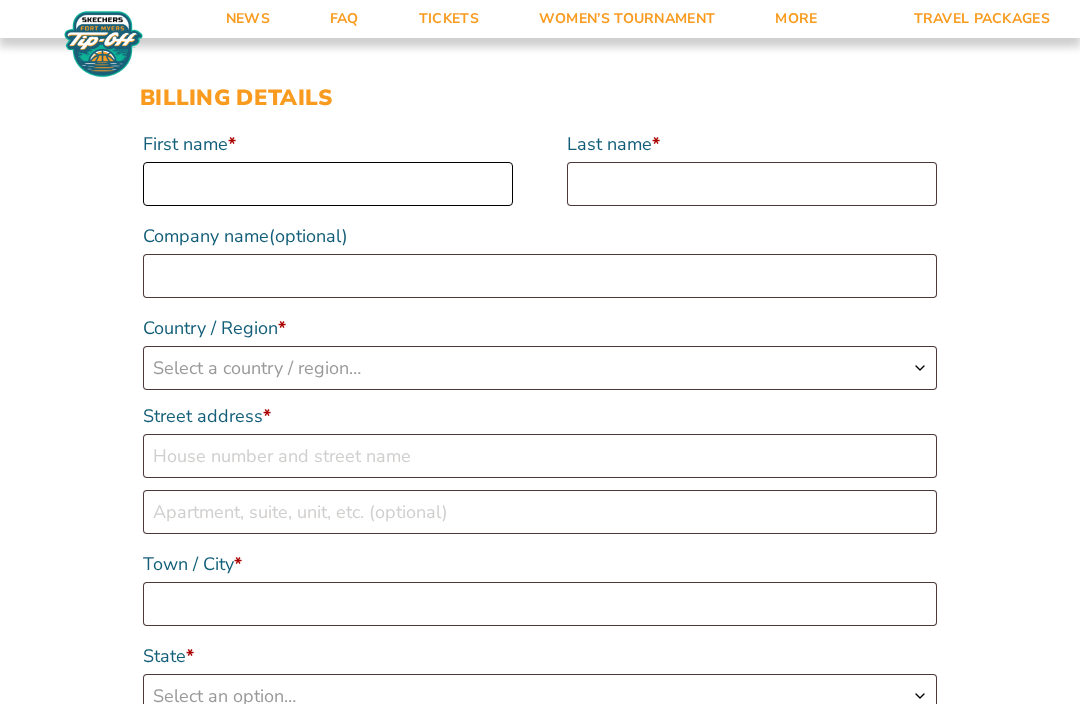 click on "First name  *" at bounding box center (328, 184) 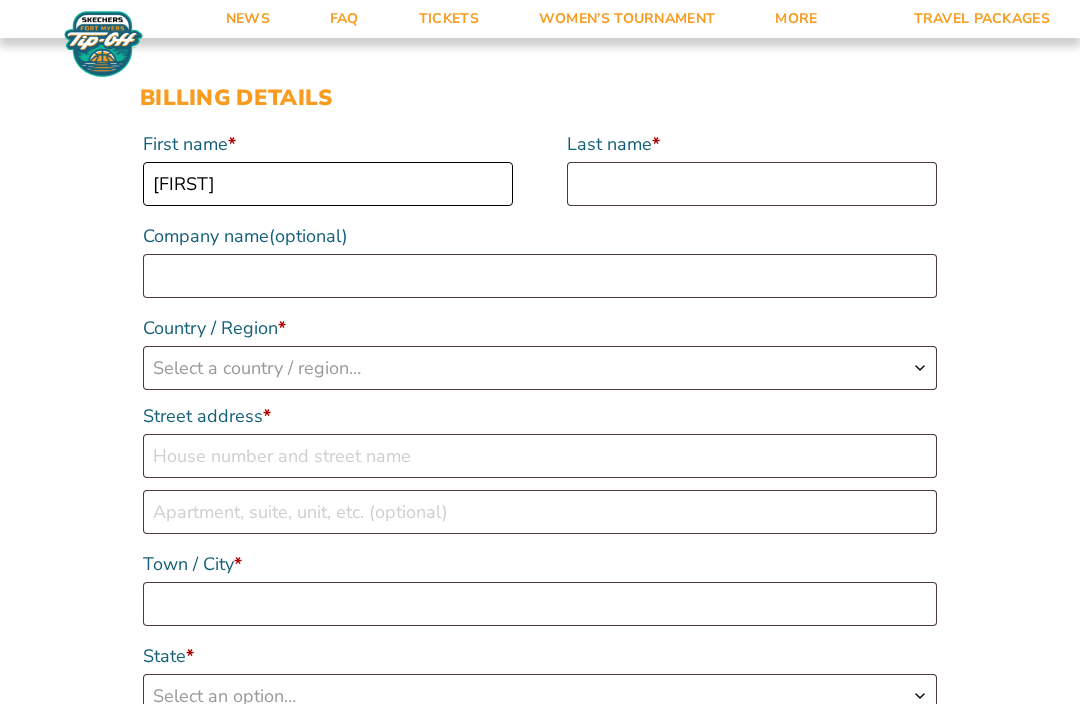 type on "[FIRST]" 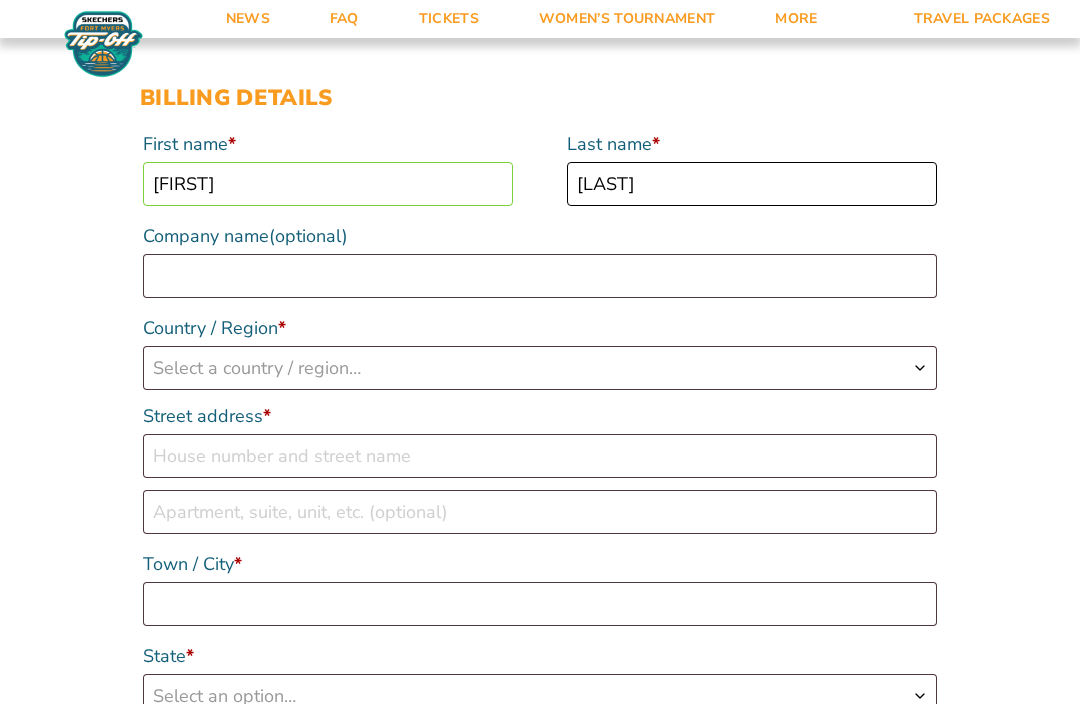 type on "Davis" 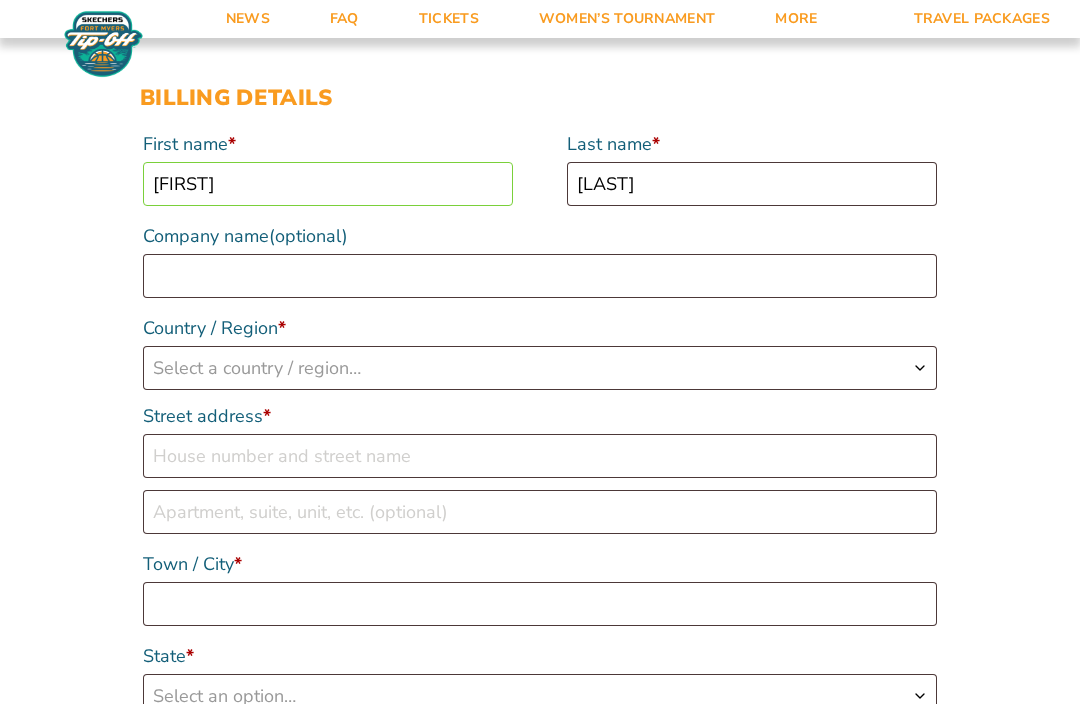 click on "Select a country / region…" at bounding box center (257, 368) 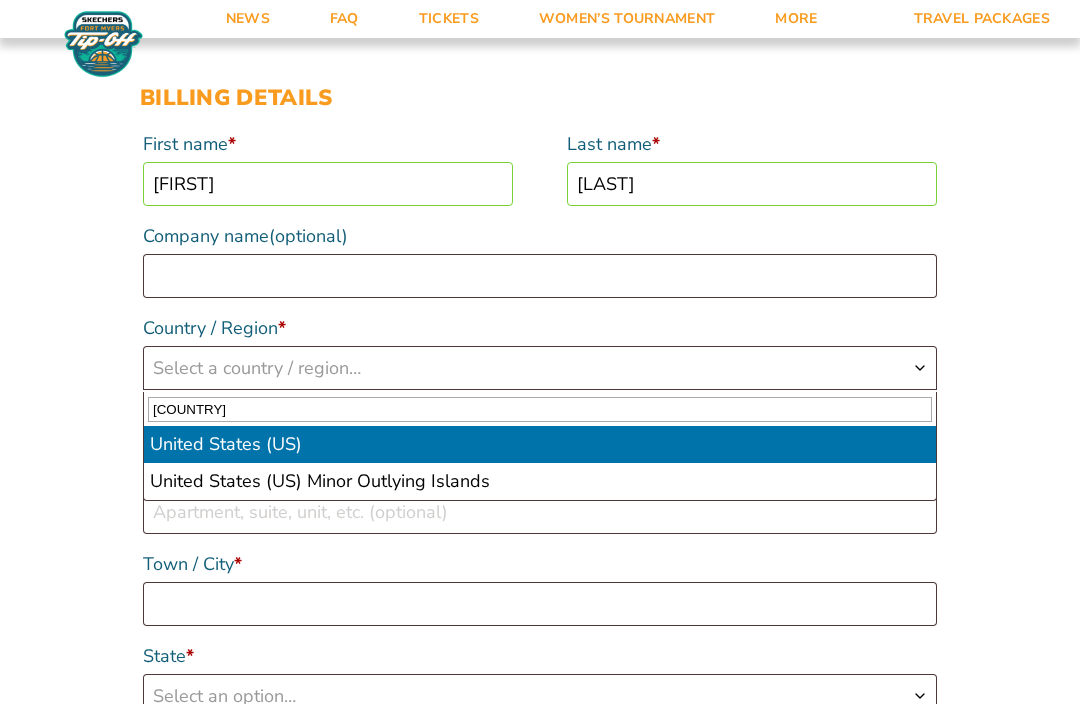 type on "united sta" 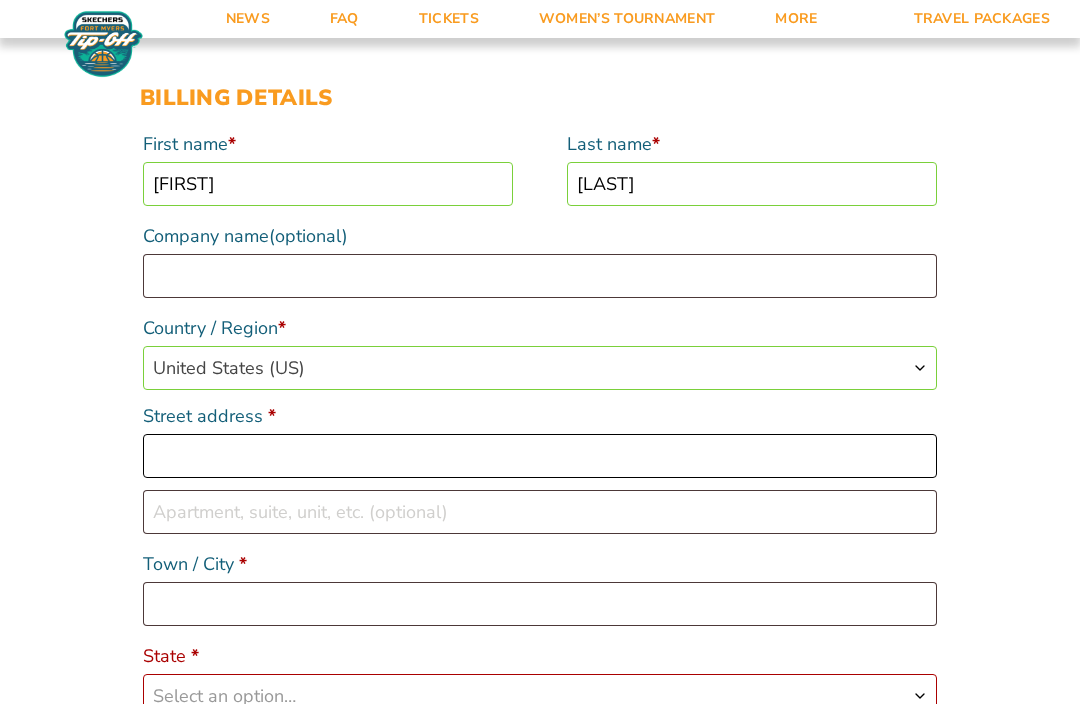 click on "Street address   *" at bounding box center (540, 456) 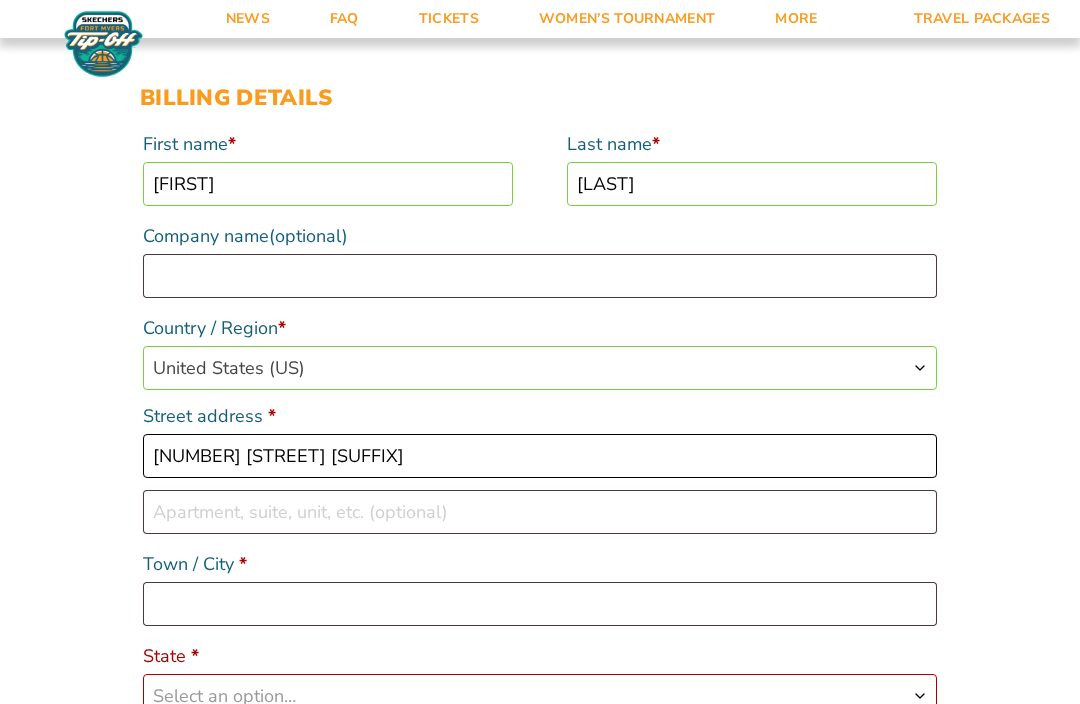type on "7475 Terrace Ave" 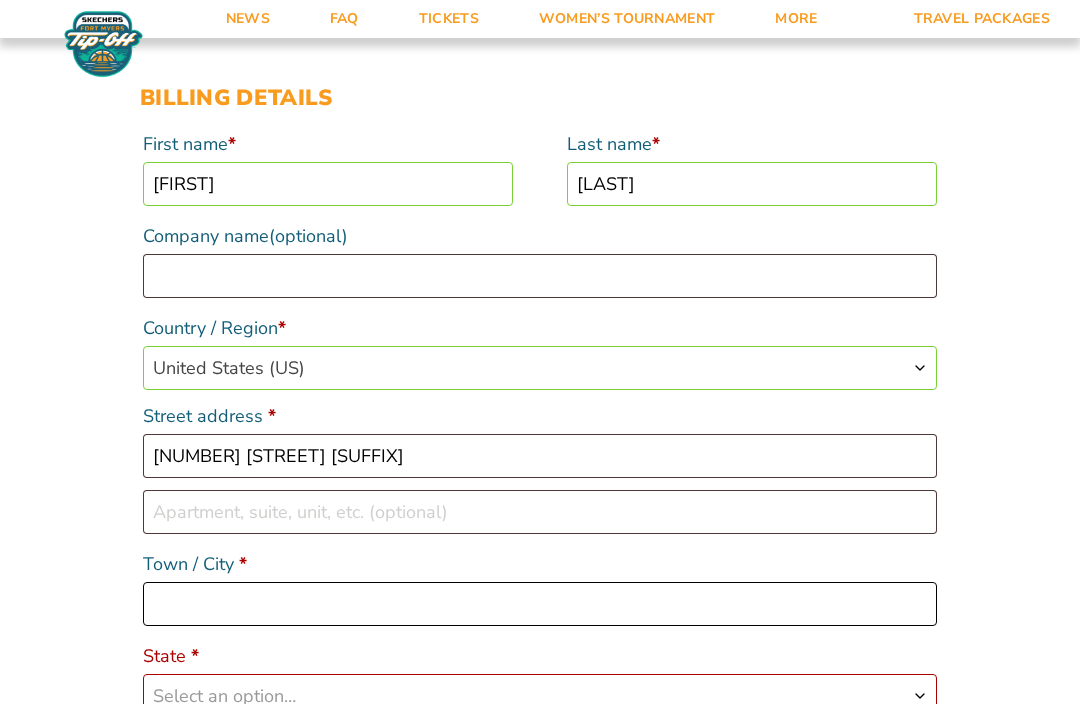 click on "Town / City   *" at bounding box center [540, 604] 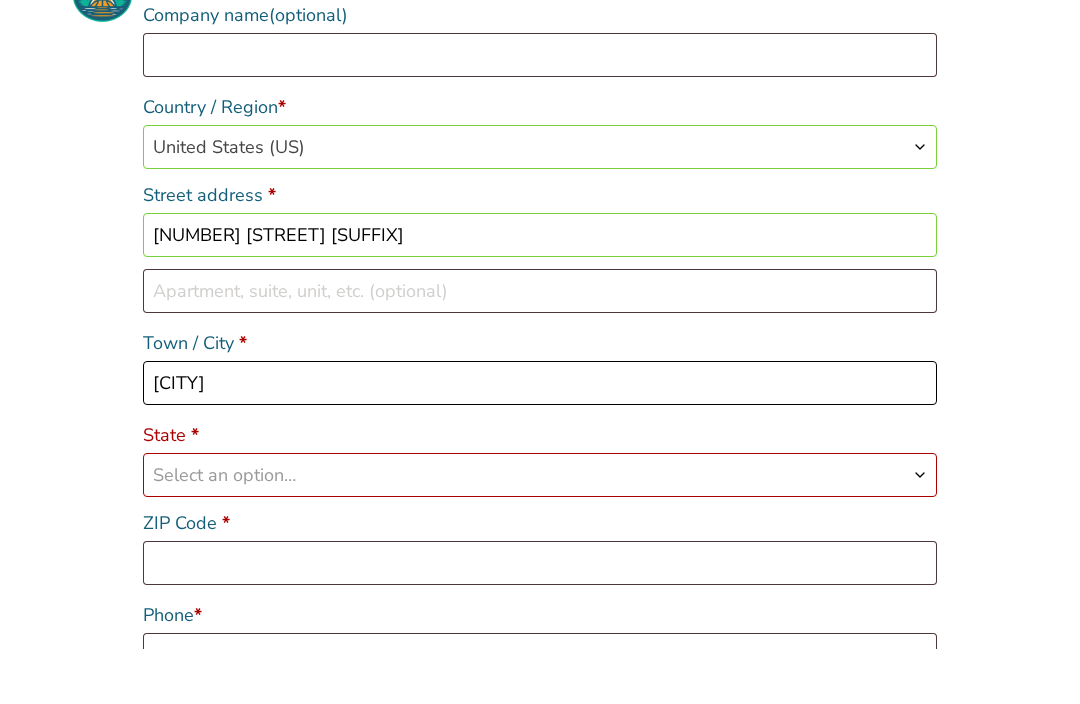 scroll, scrollTop: 411, scrollLeft: 0, axis: vertical 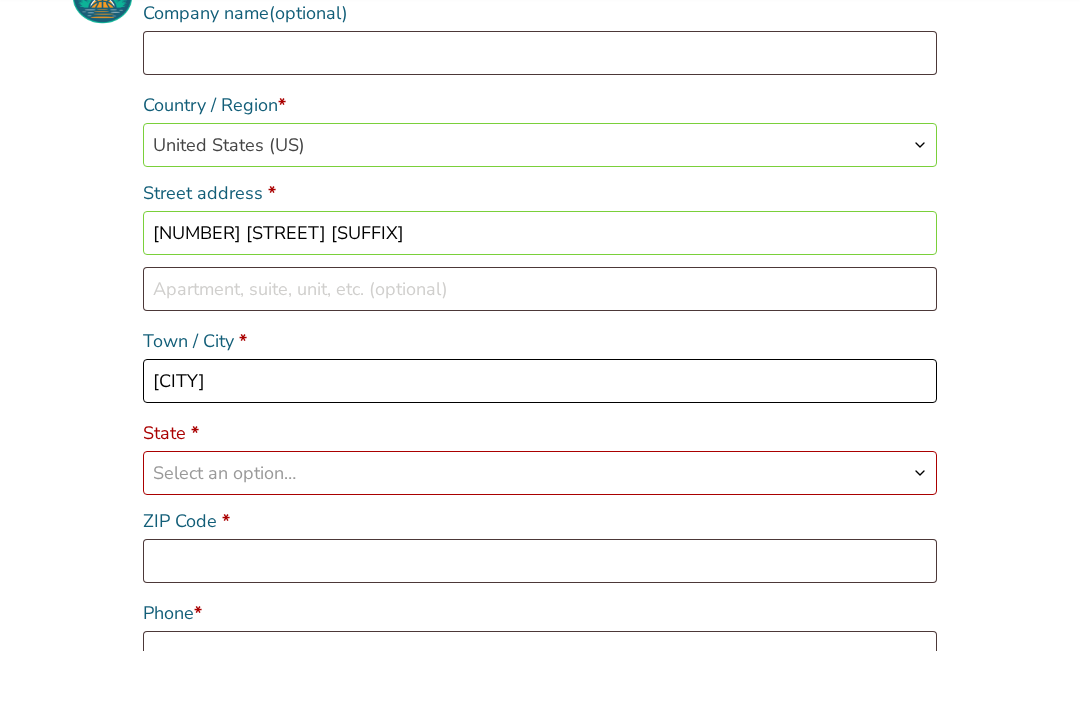 type on "Elk Rapids" 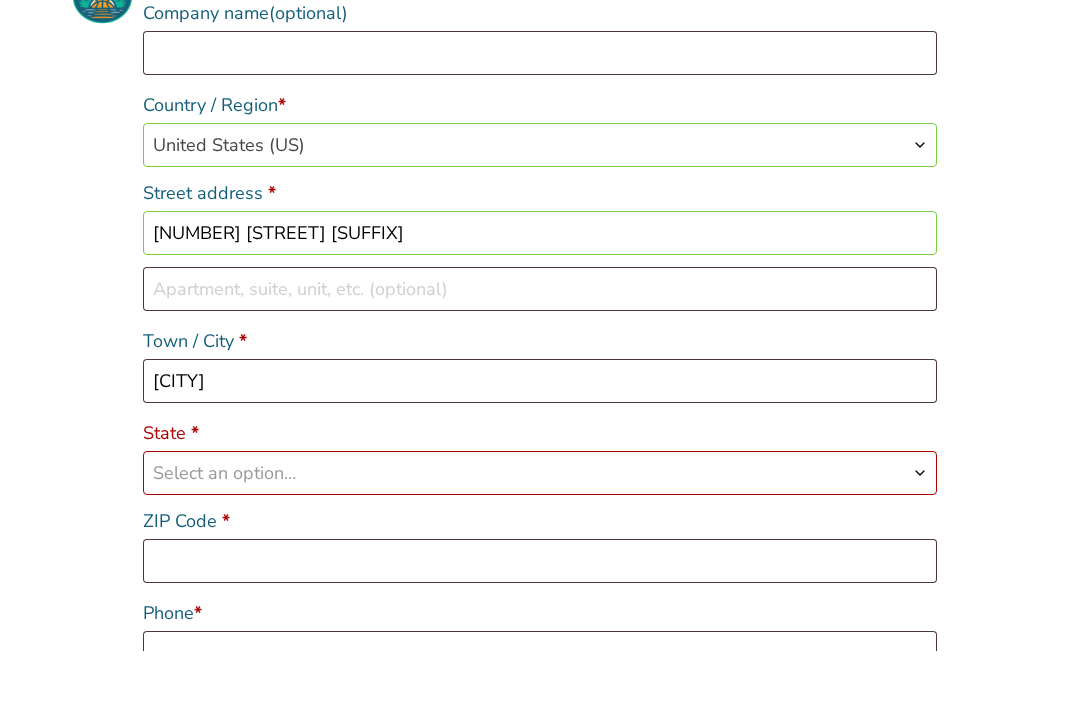 click on "Select an option…" at bounding box center (540, 527) 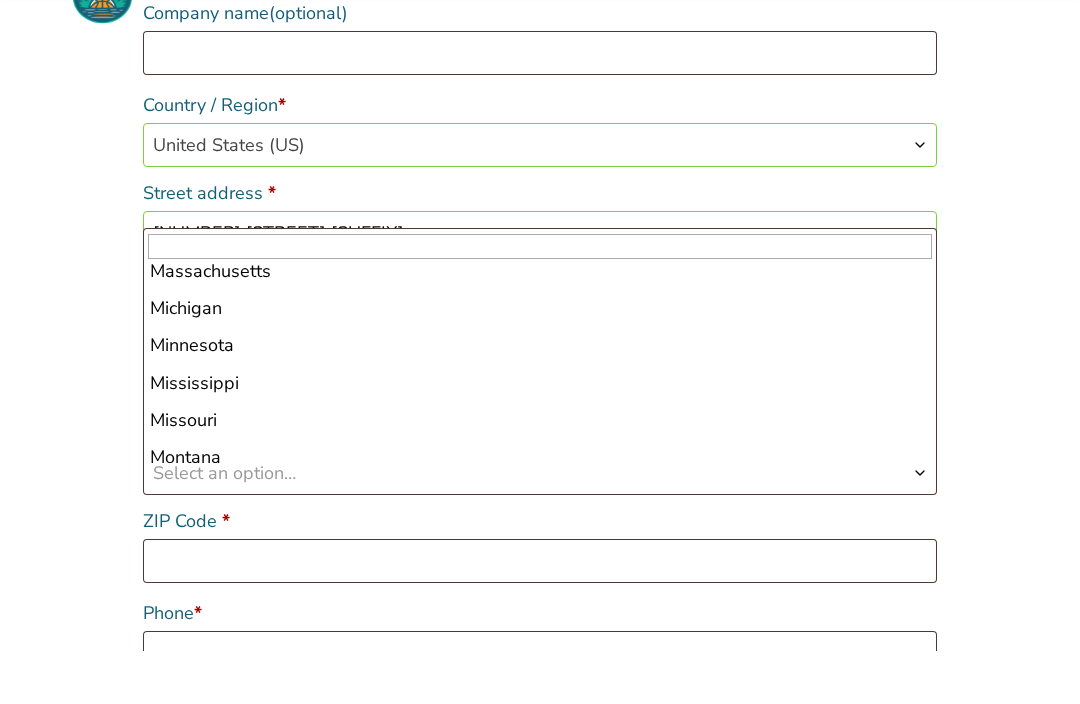 scroll, scrollTop: 789, scrollLeft: 0, axis: vertical 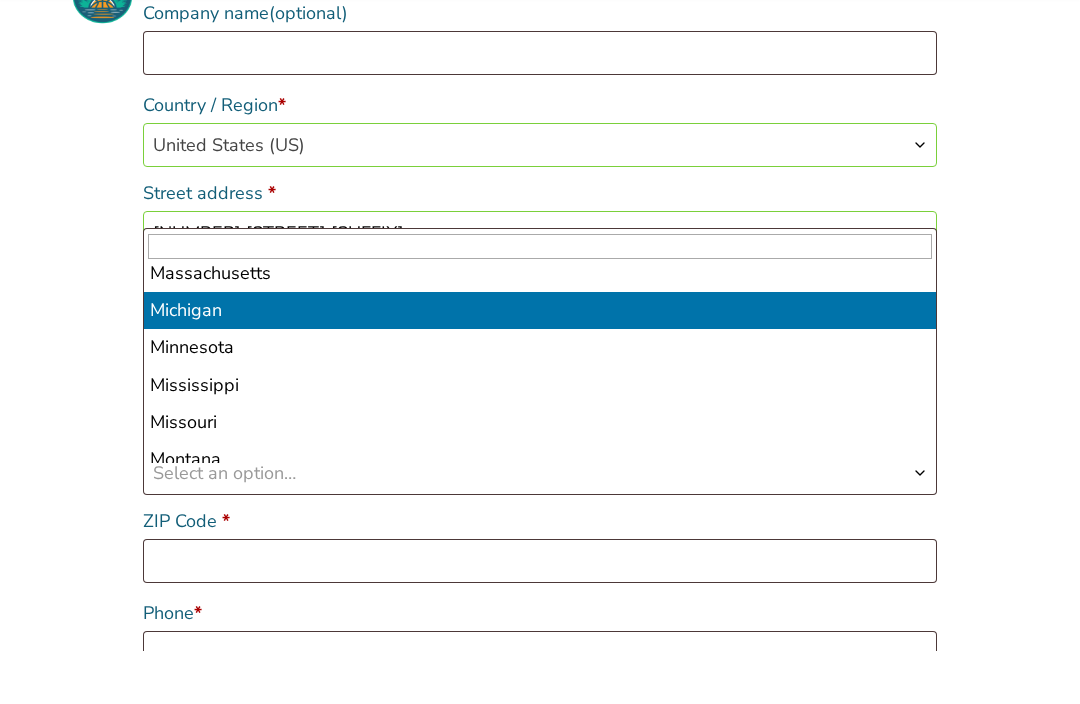 select on "MI" 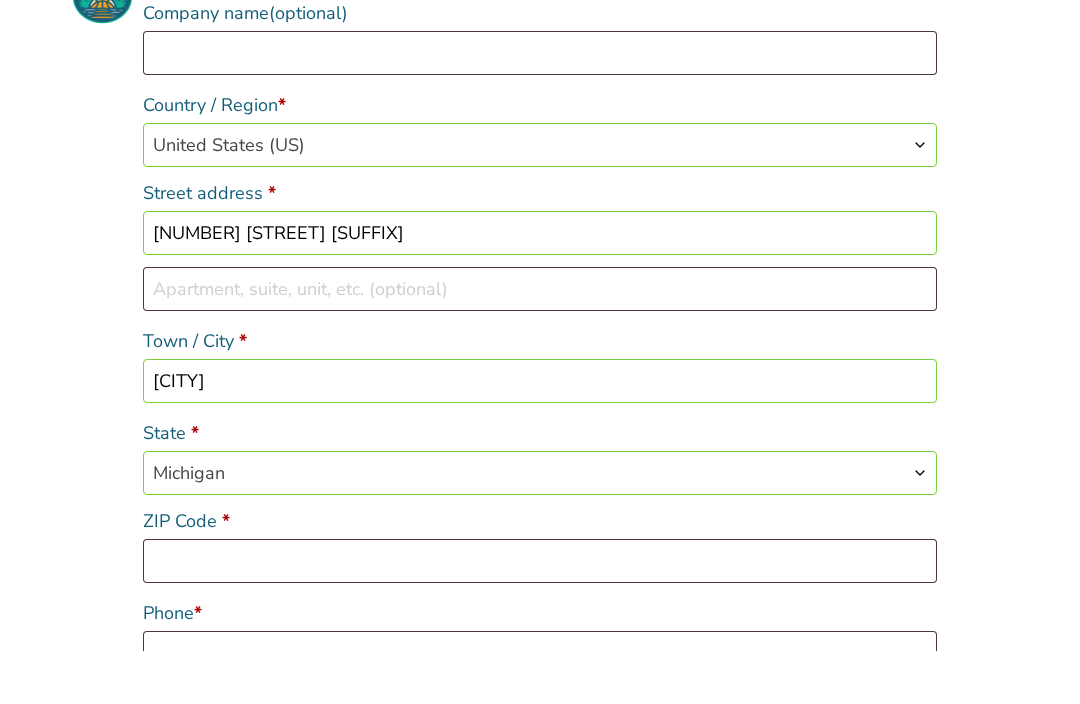 scroll, scrollTop: 465, scrollLeft: 0, axis: vertical 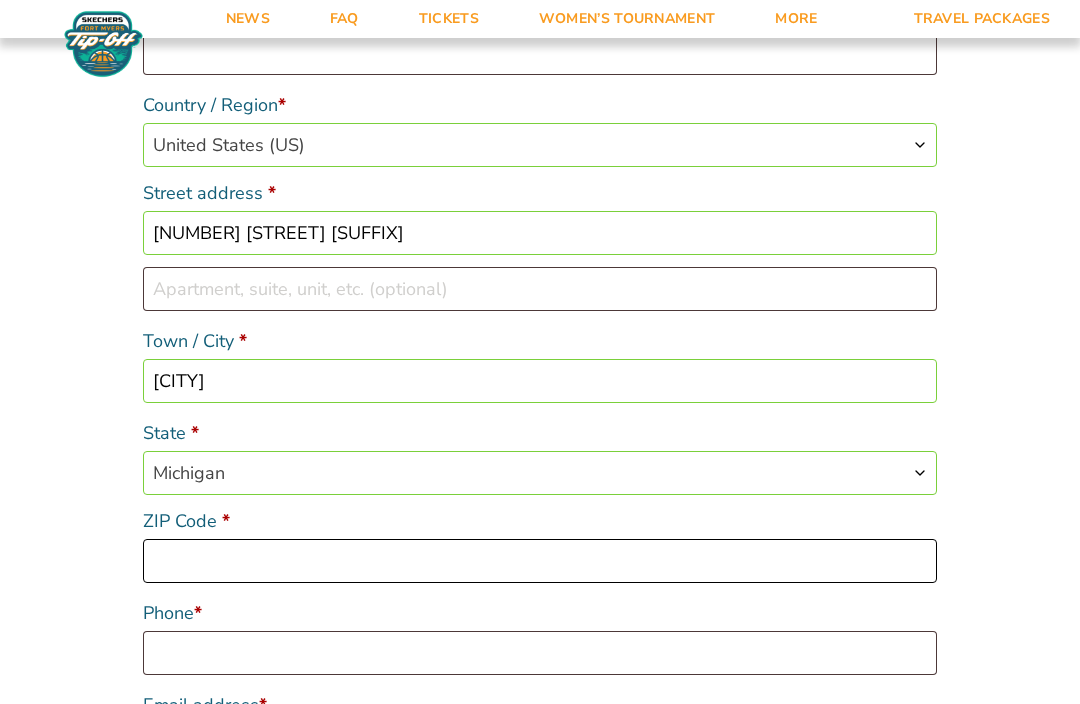 click on "ZIP Code   *" at bounding box center [540, 561] 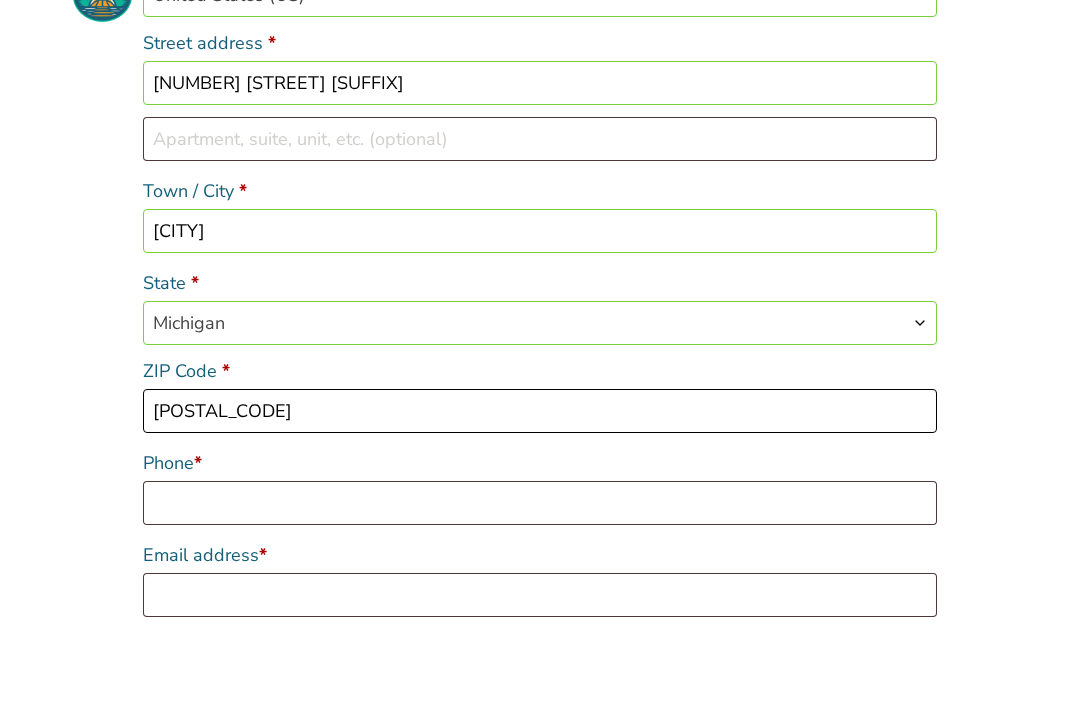 scroll, scrollTop: 563, scrollLeft: 0, axis: vertical 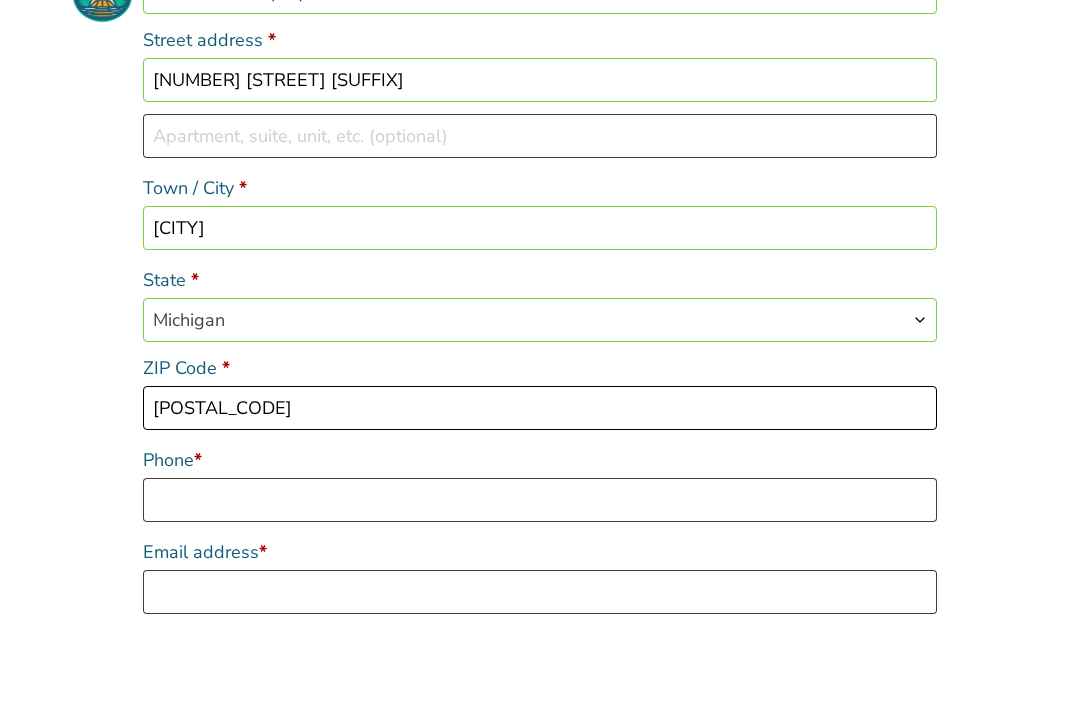 type on "49629" 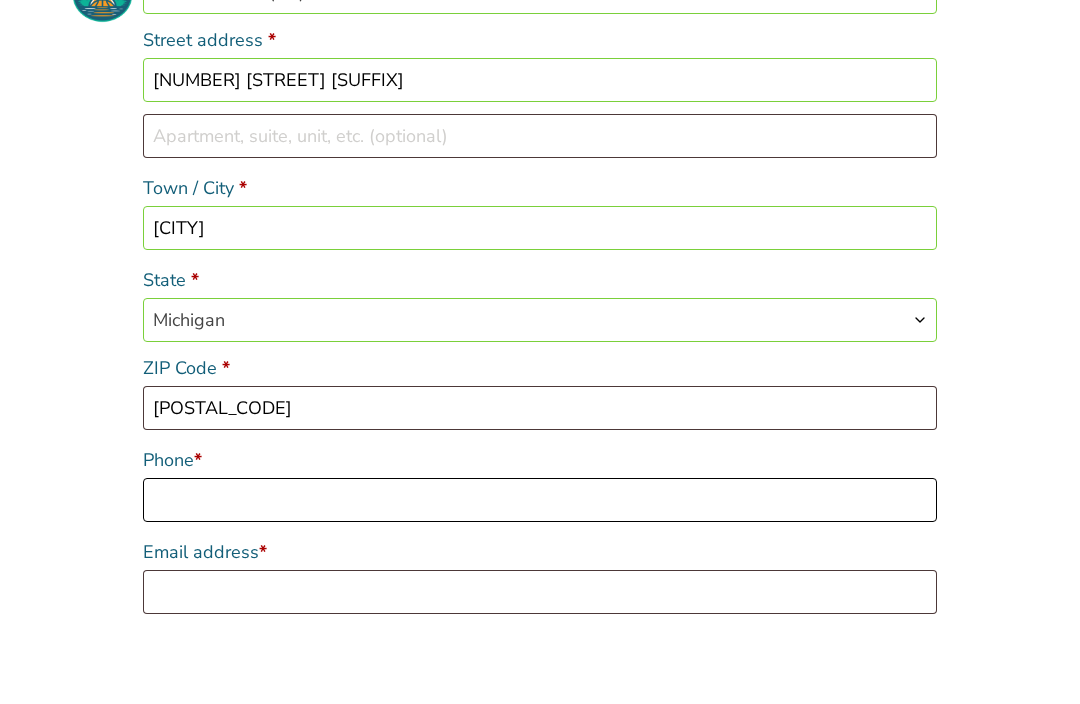 click on "Phone  *" at bounding box center (540, 555) 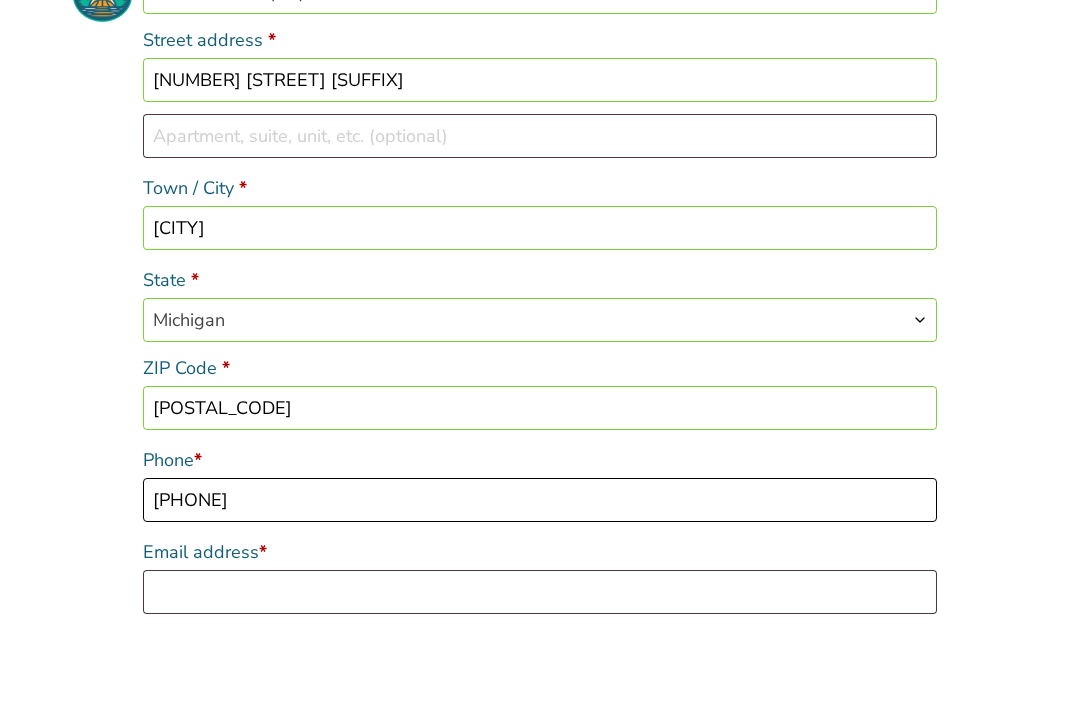 type on "[PHONE]" 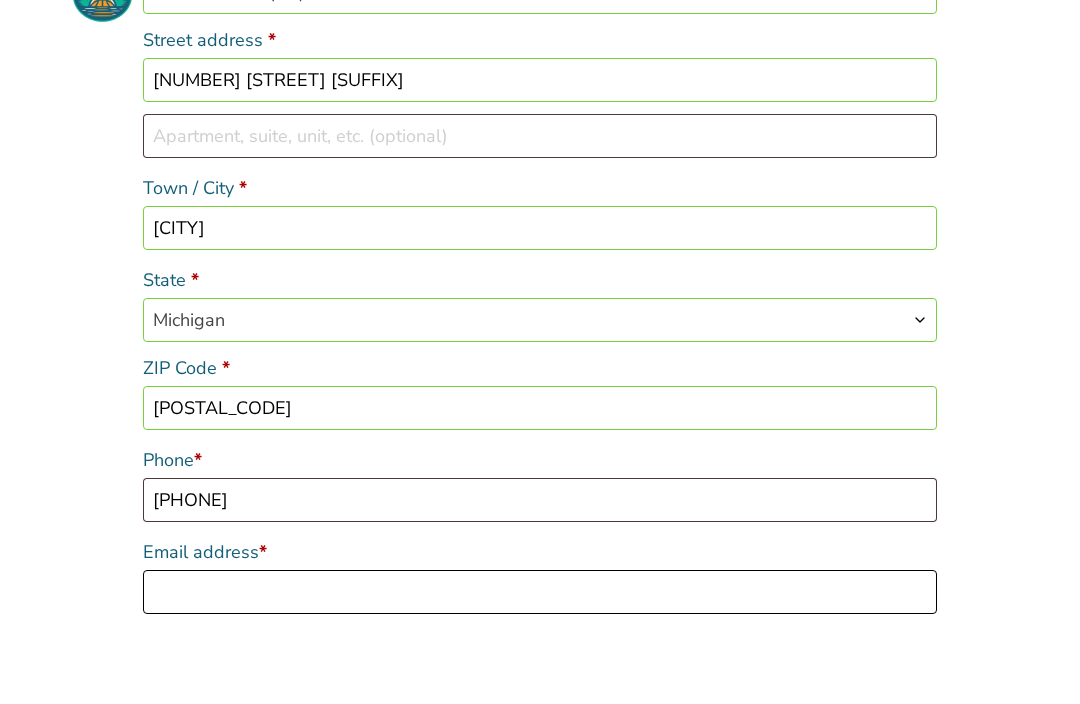 click on "Email address  *" at bounding box center (540, 647) 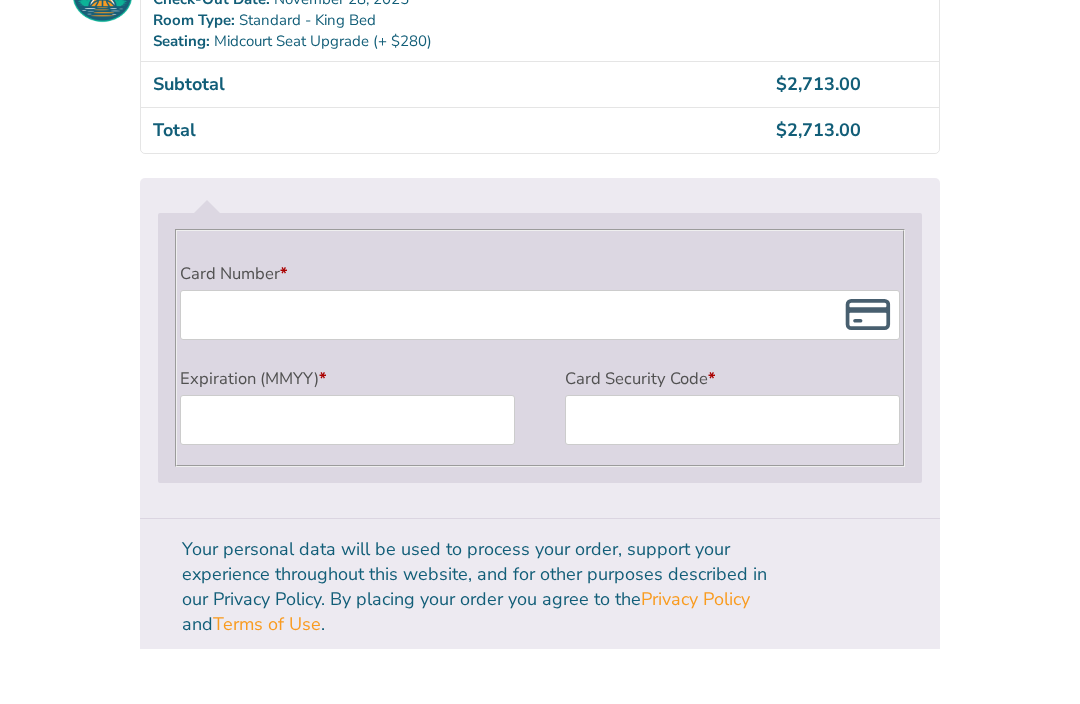 scroll, scrollTop: 1669, scrollLeft: 0, axis: vertical 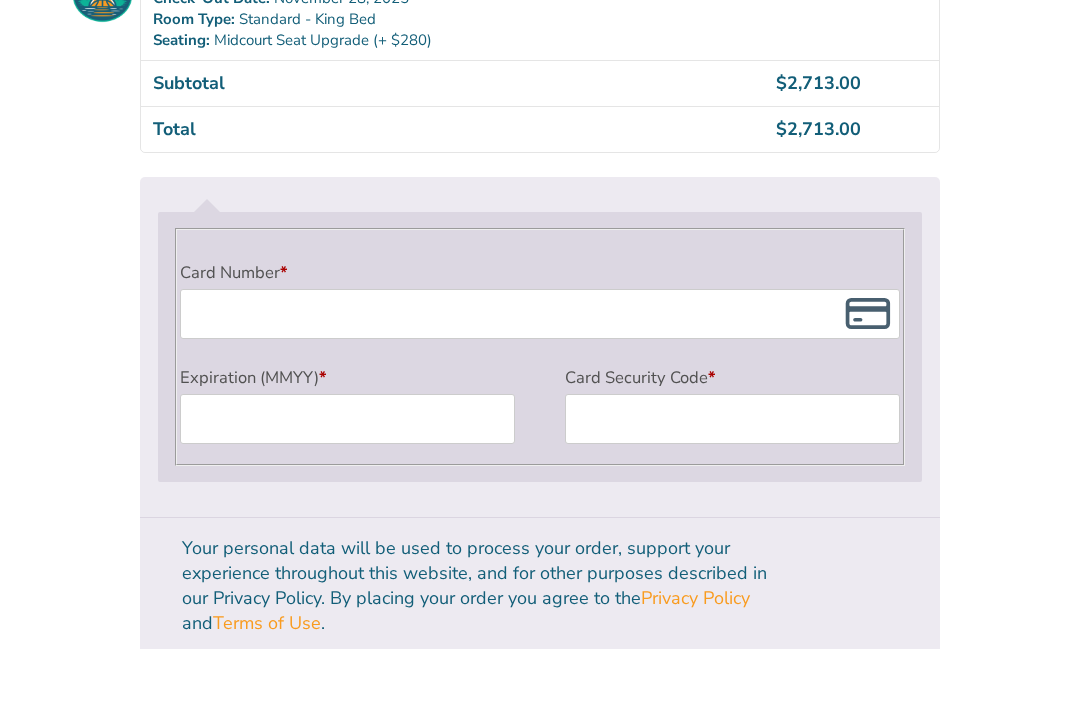 type on "[EMAIL]" 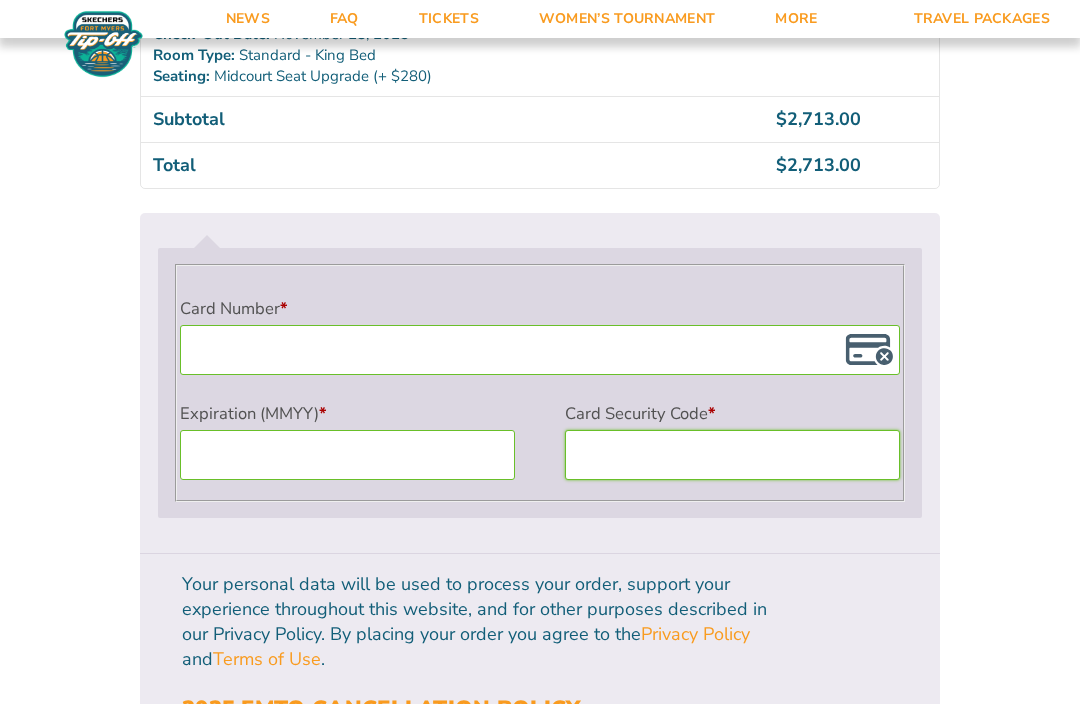 scroll, scrollTop: 1686, scrollLeft: 0, axis: vertical 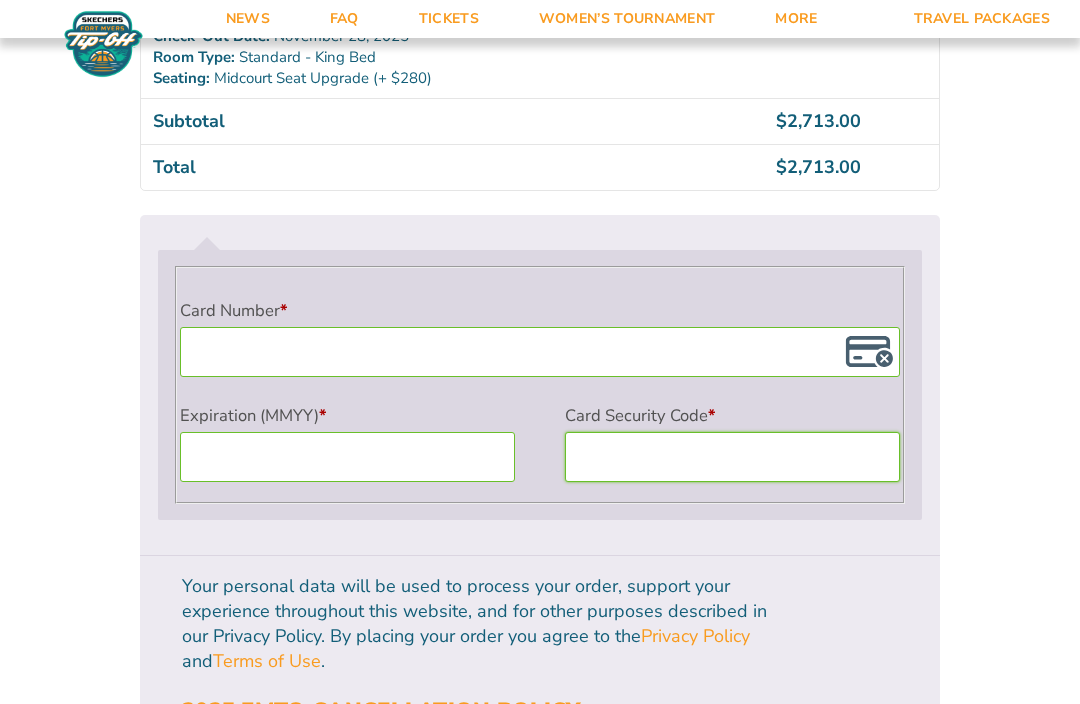 click on "Place order" at bounding box center (847, 1032) 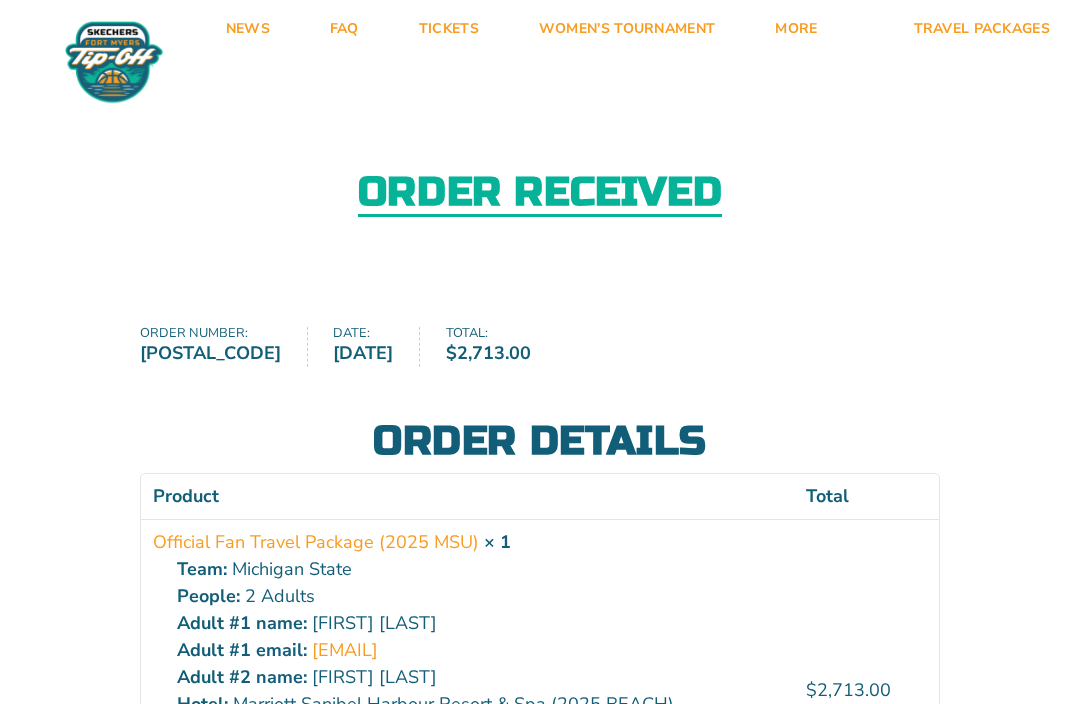 scroll, scrollTop: 0, scrollLeft: 0, axis: both 